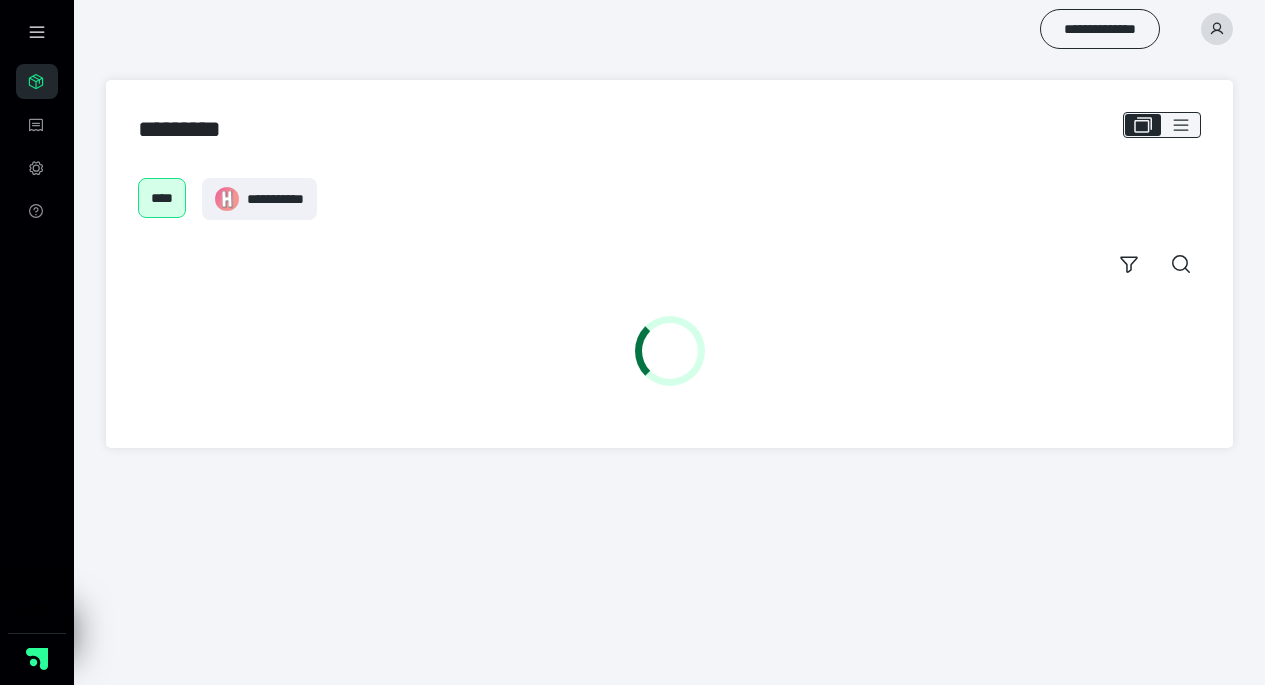 scroll, scrollTop: 0, scrollLeft: 0, axis: both 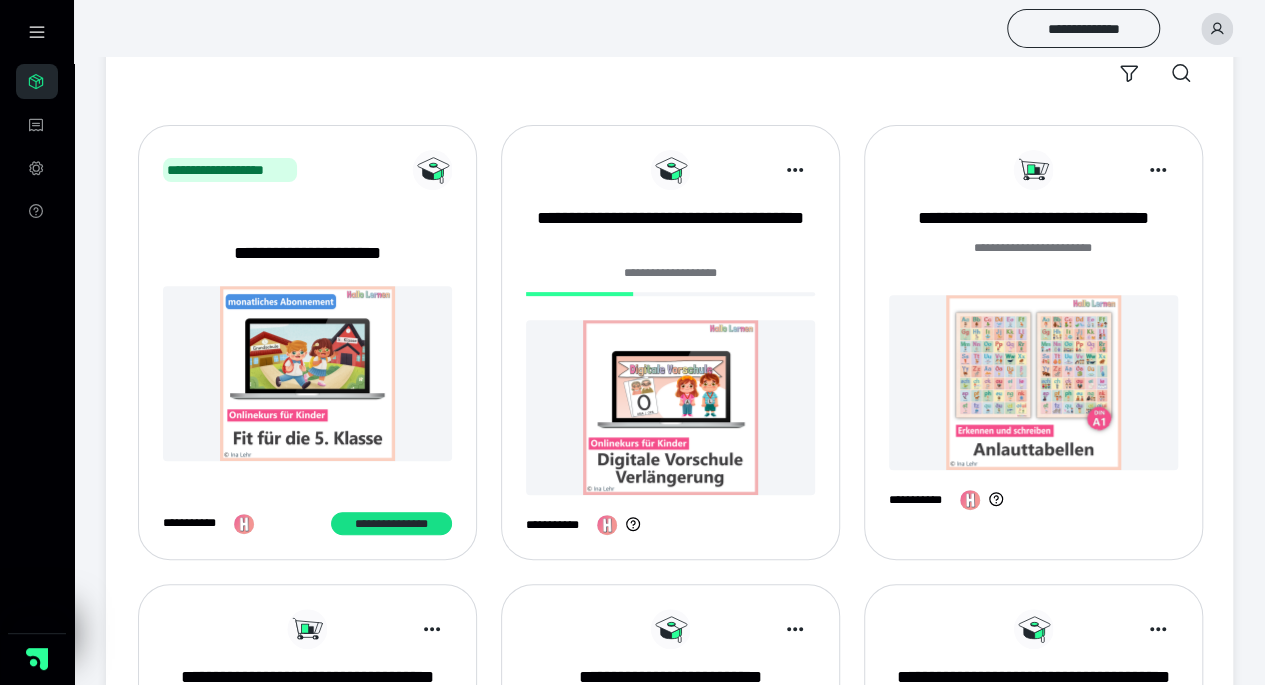 click at bounding box center [670, 407] 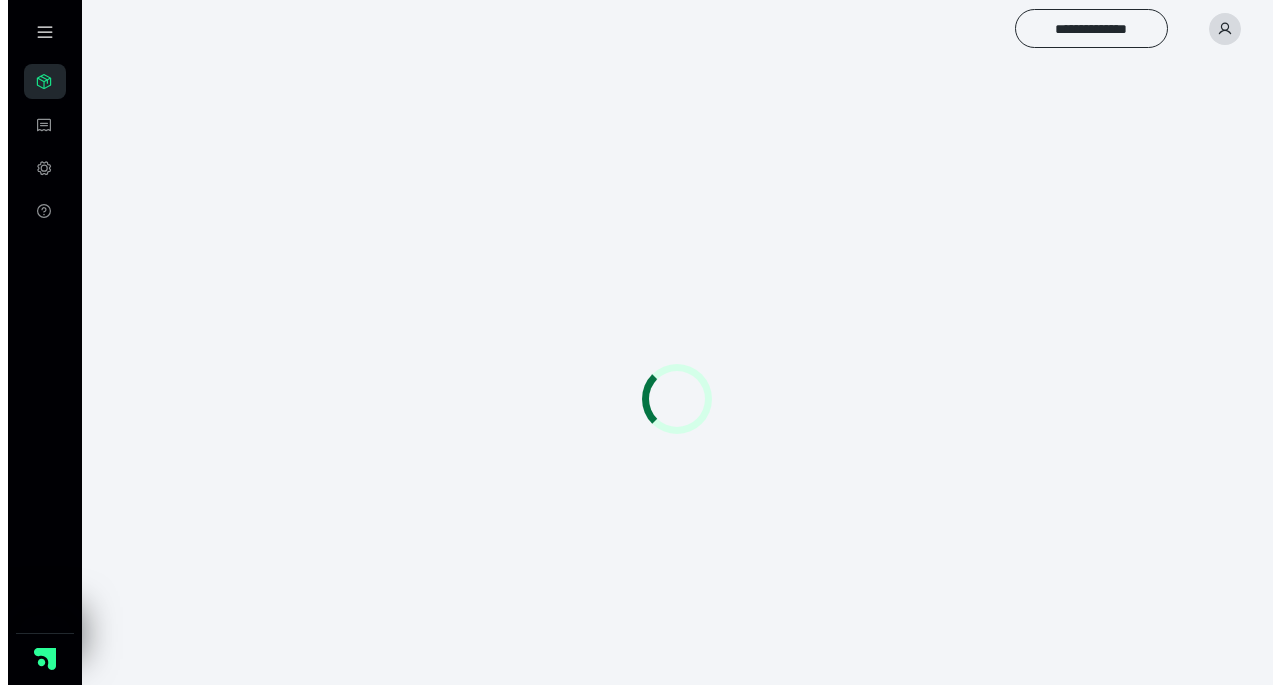 scroll, scrollTop: 0, scrollLeft: 0, axis: both 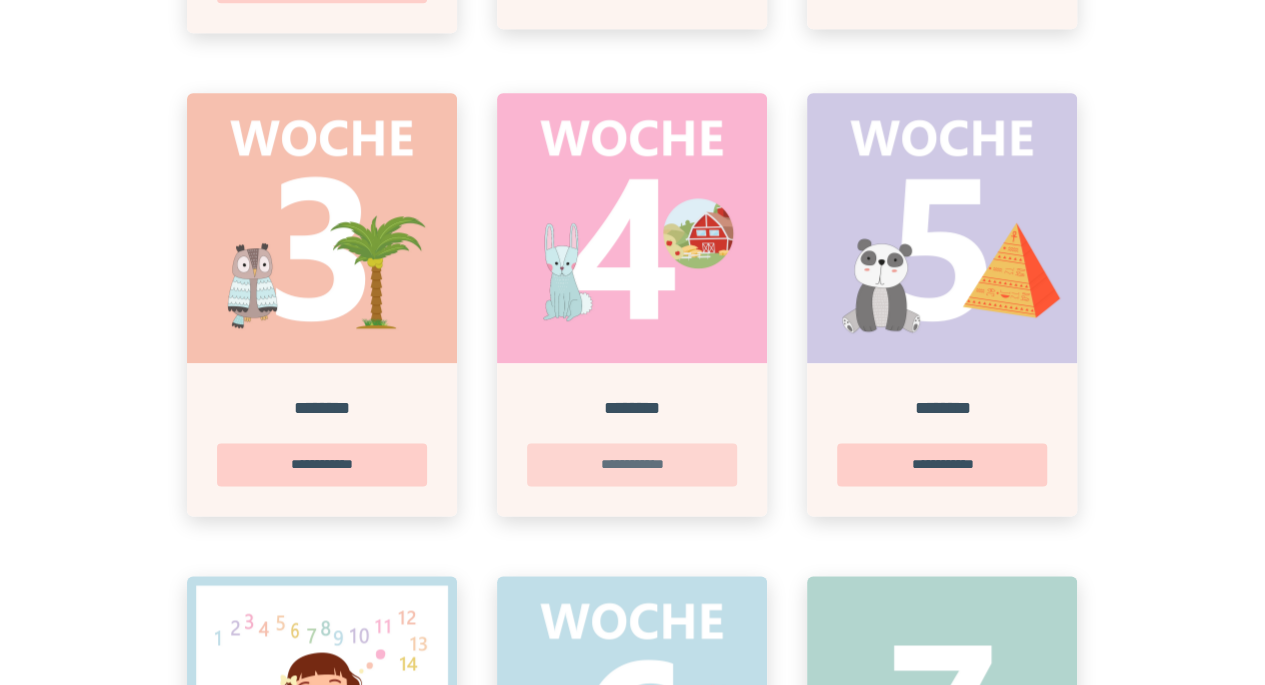 click on "**********" at bounding box center [632, 464] 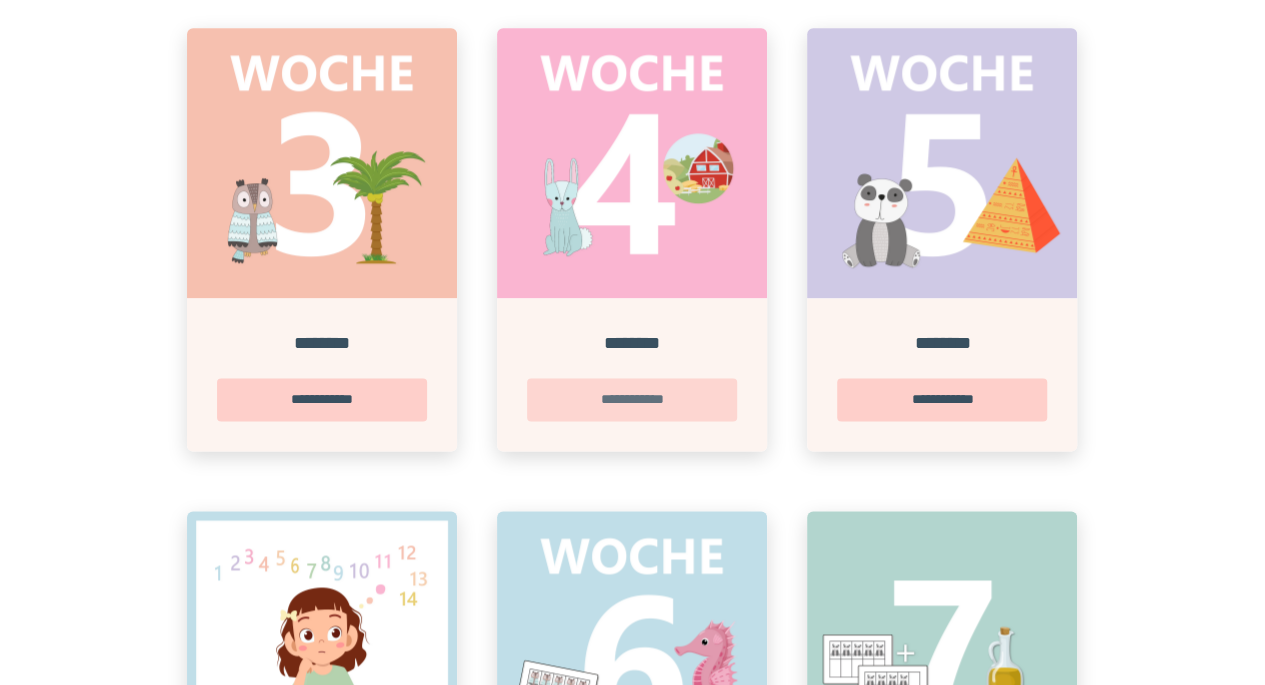 scroll, scrollTop: 0, scrollLeft: 0, axis: both 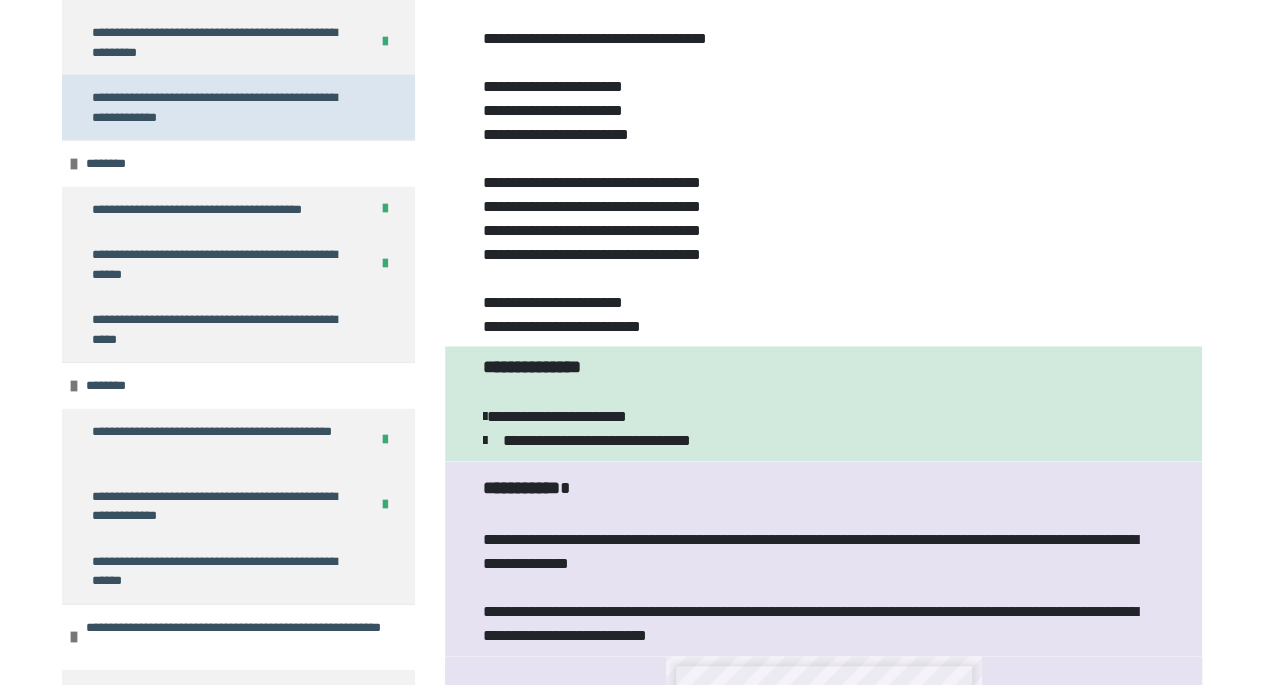 click on "**********" at bounding box center [223, 107] 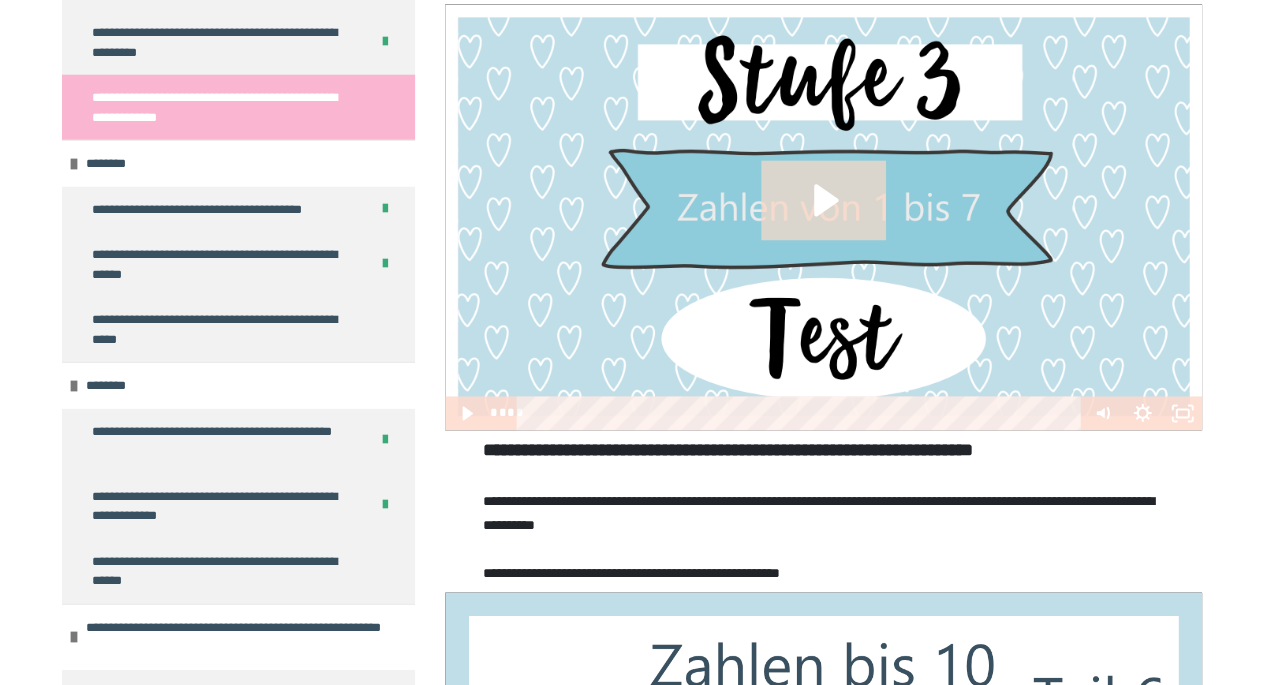 scroll, scrollTop: 1415, scrollLeft: 0, axis: vertical 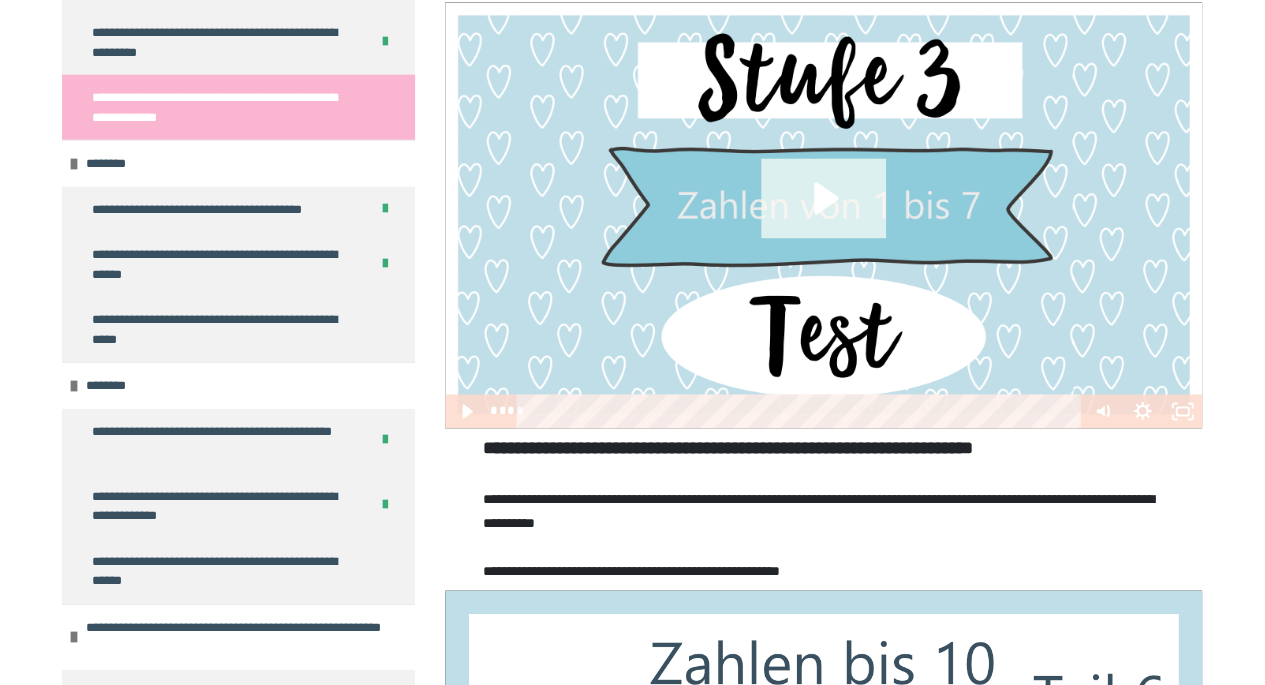 click 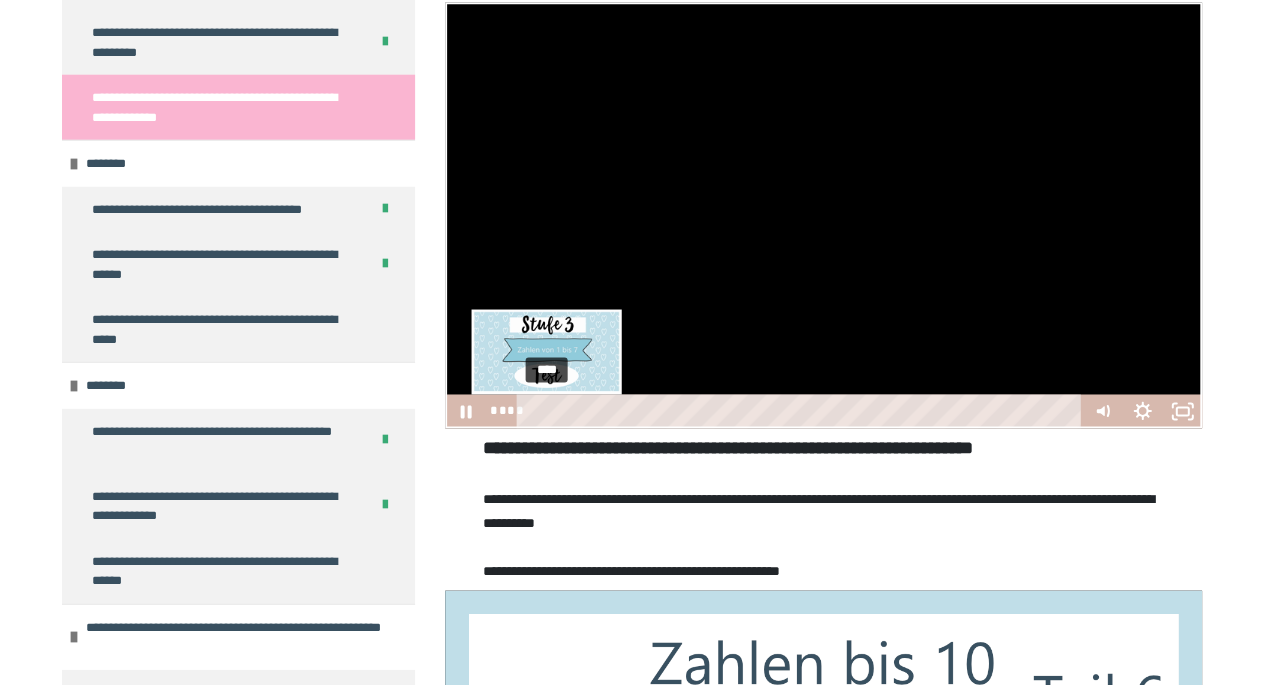 click on "****" at bounding box center (802, 411) 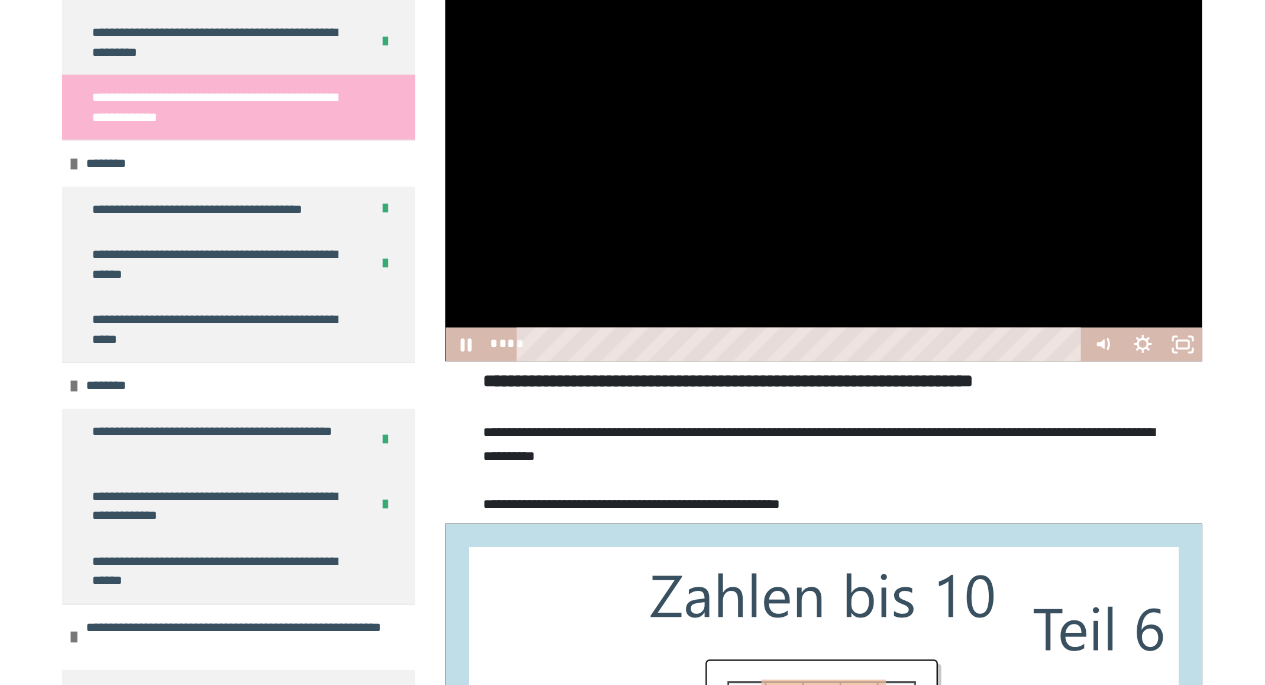 scroll, scrollTop: 1421, scrollLeft: 0, axis: vertical 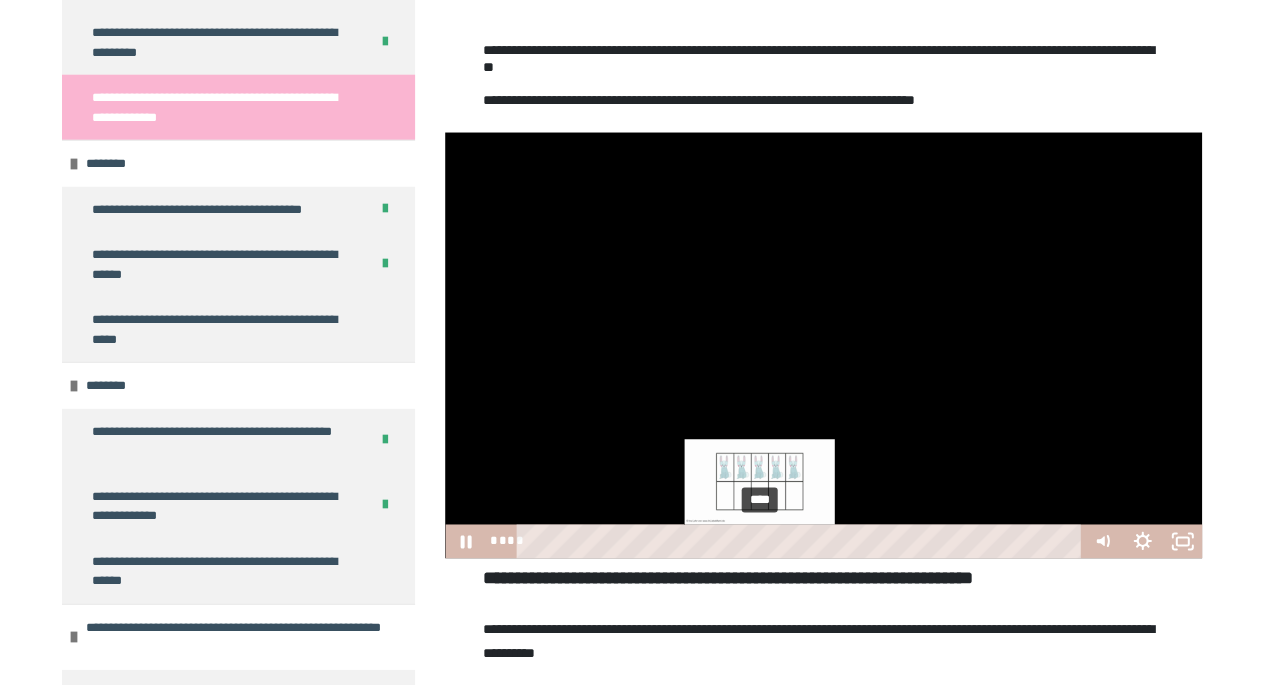 click on "****" at bounding box center [802, 541] 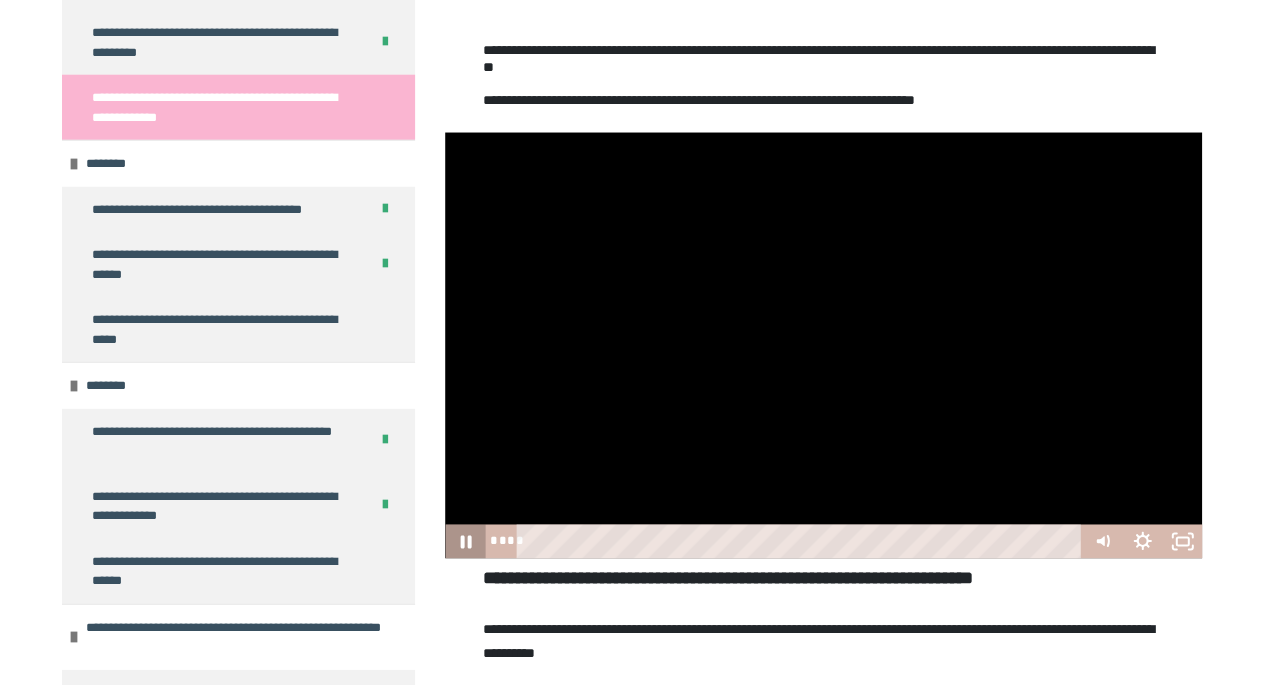 click on "**** ****" at bounding box center (823, 541) 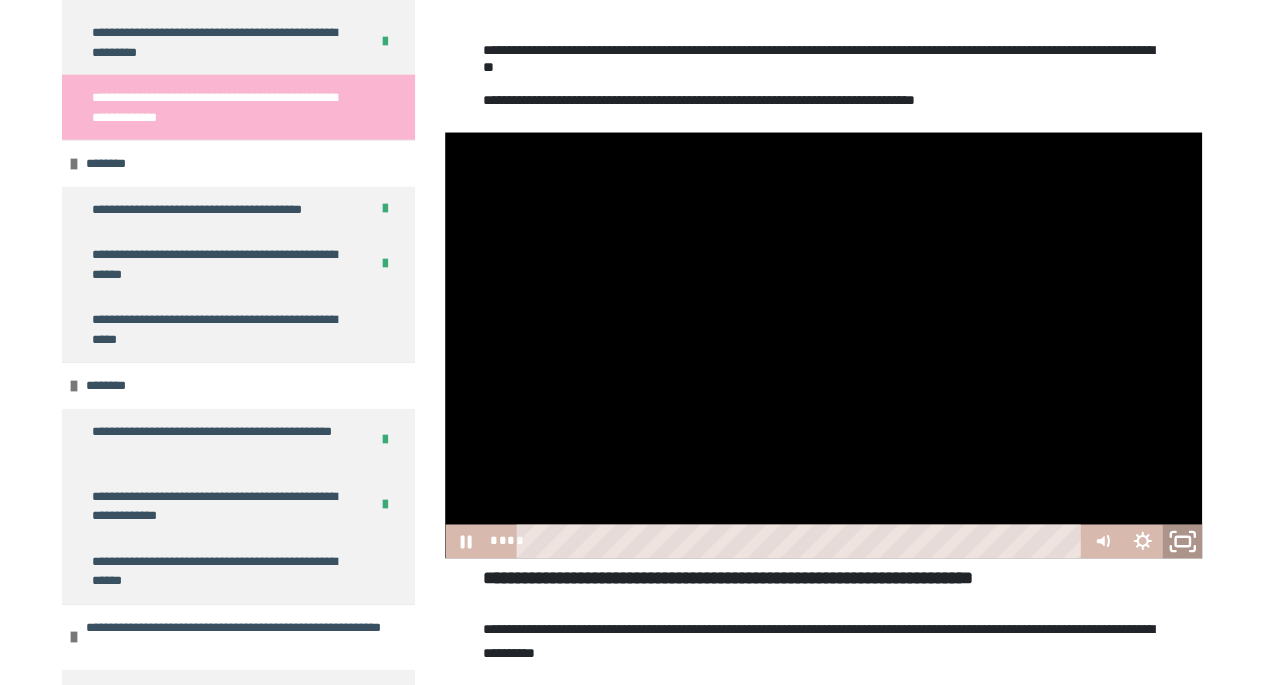 click 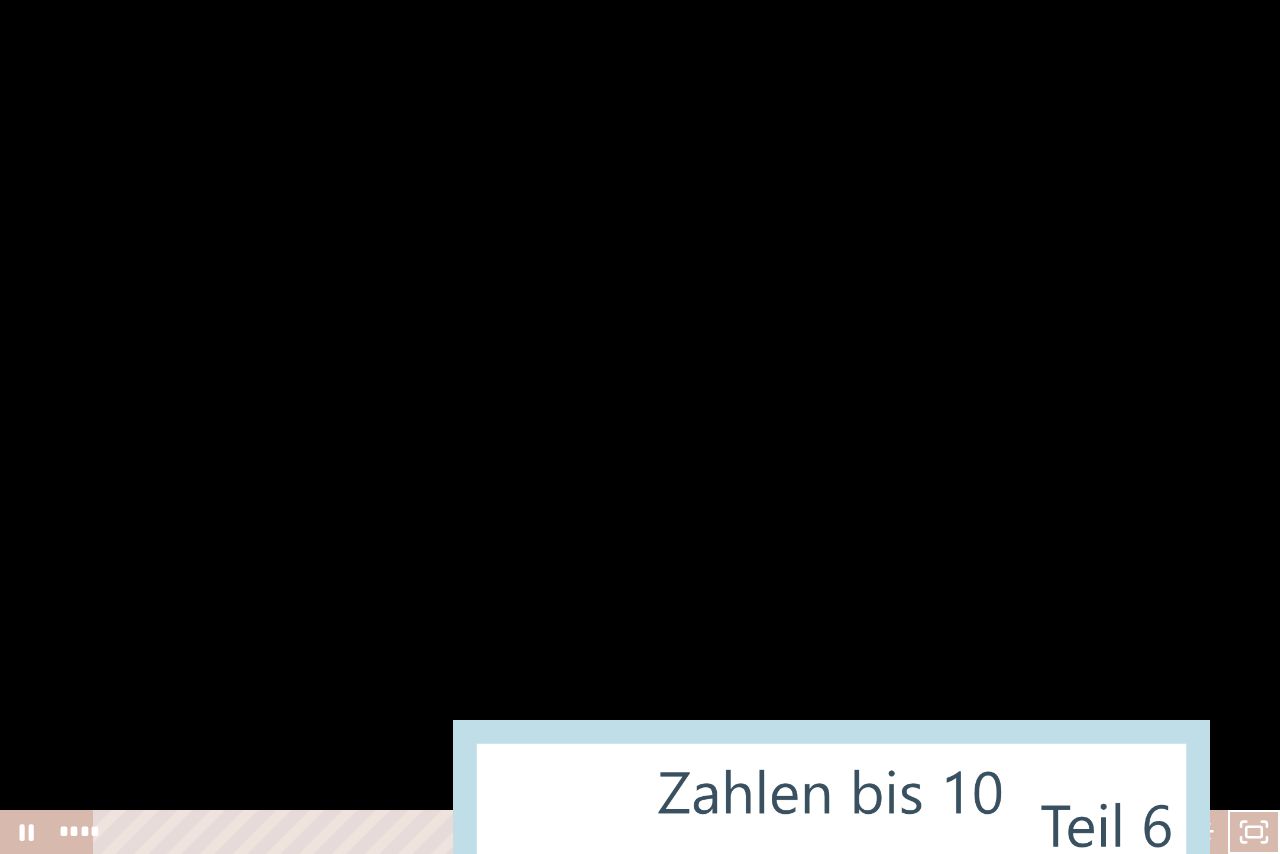 click at bounding box center (640, 427) 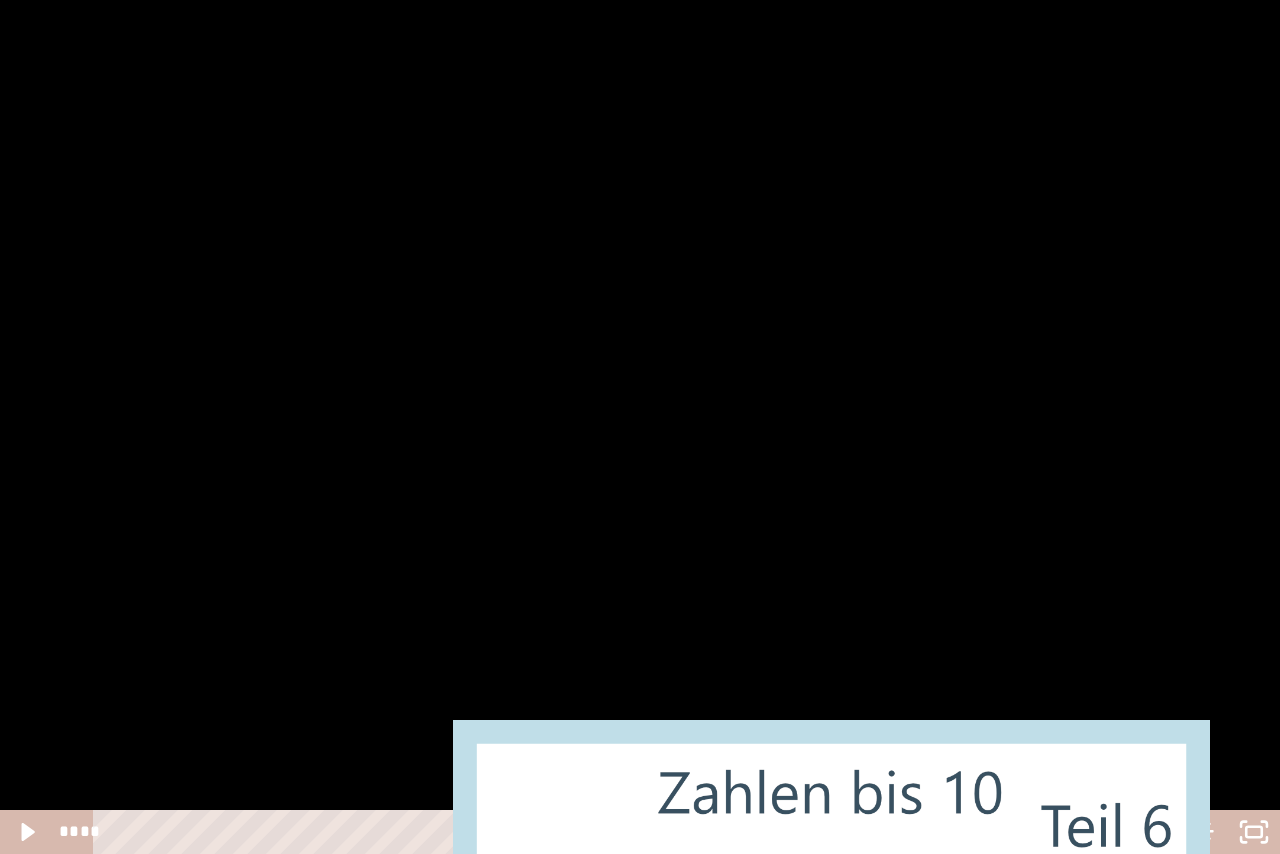 click at bounding box center (640, 427) 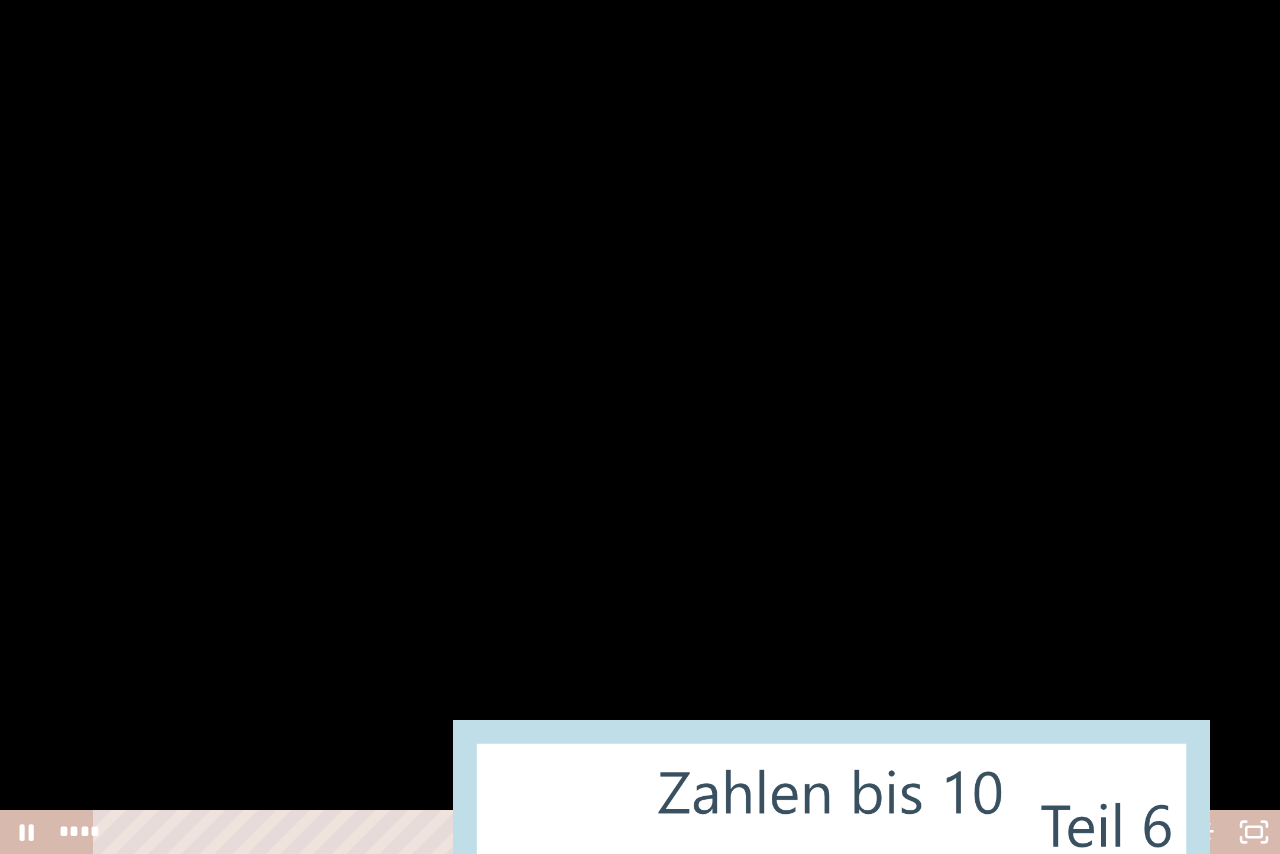 click at bounding box center [640, 427] 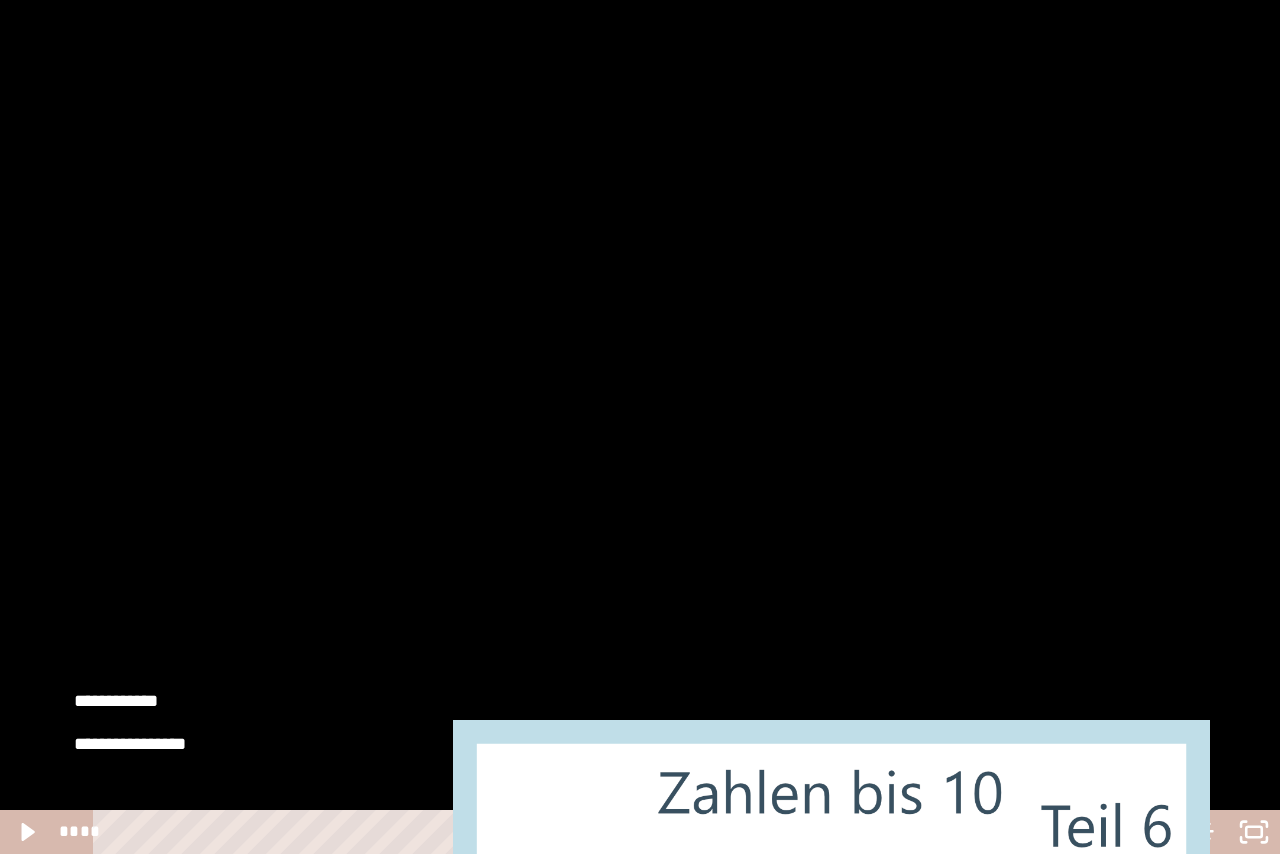 click at bounding box center (640, 427) 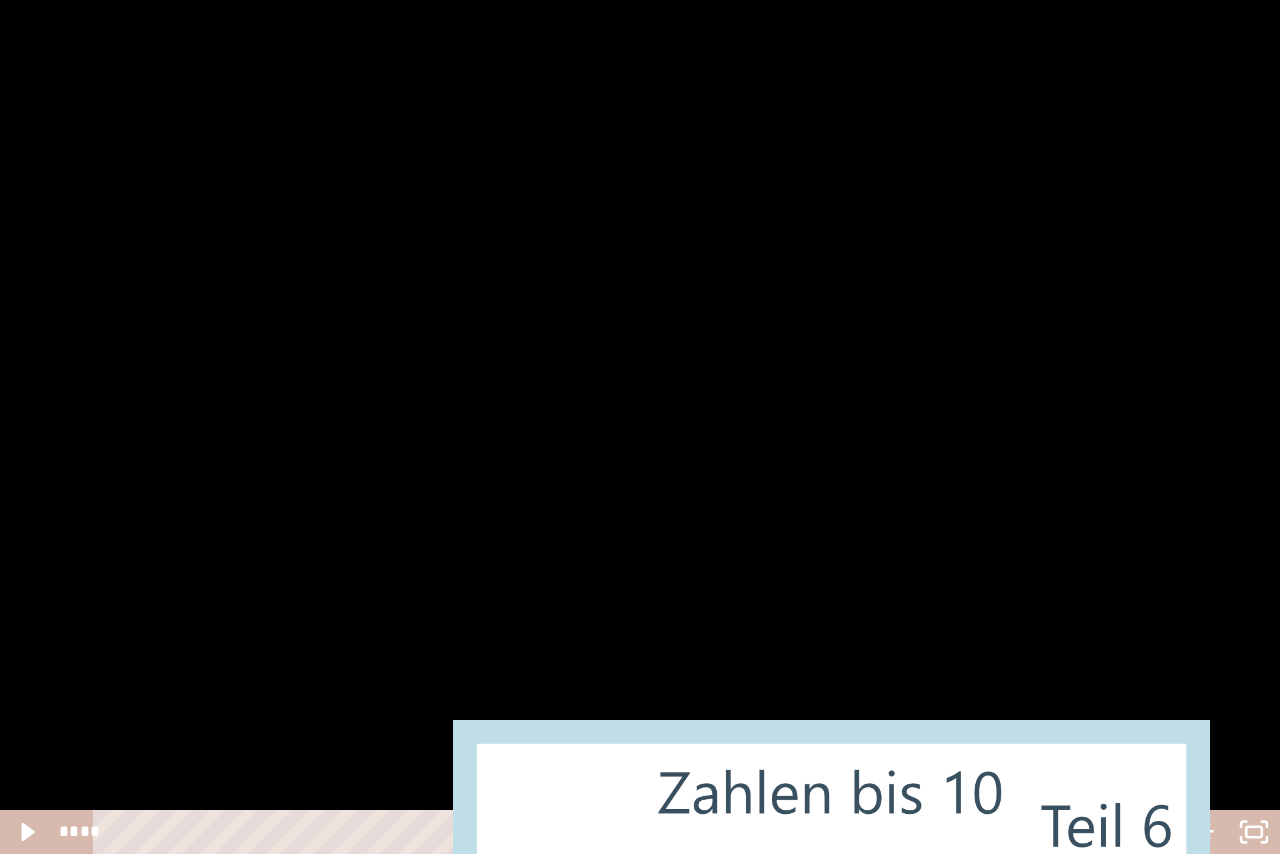 type 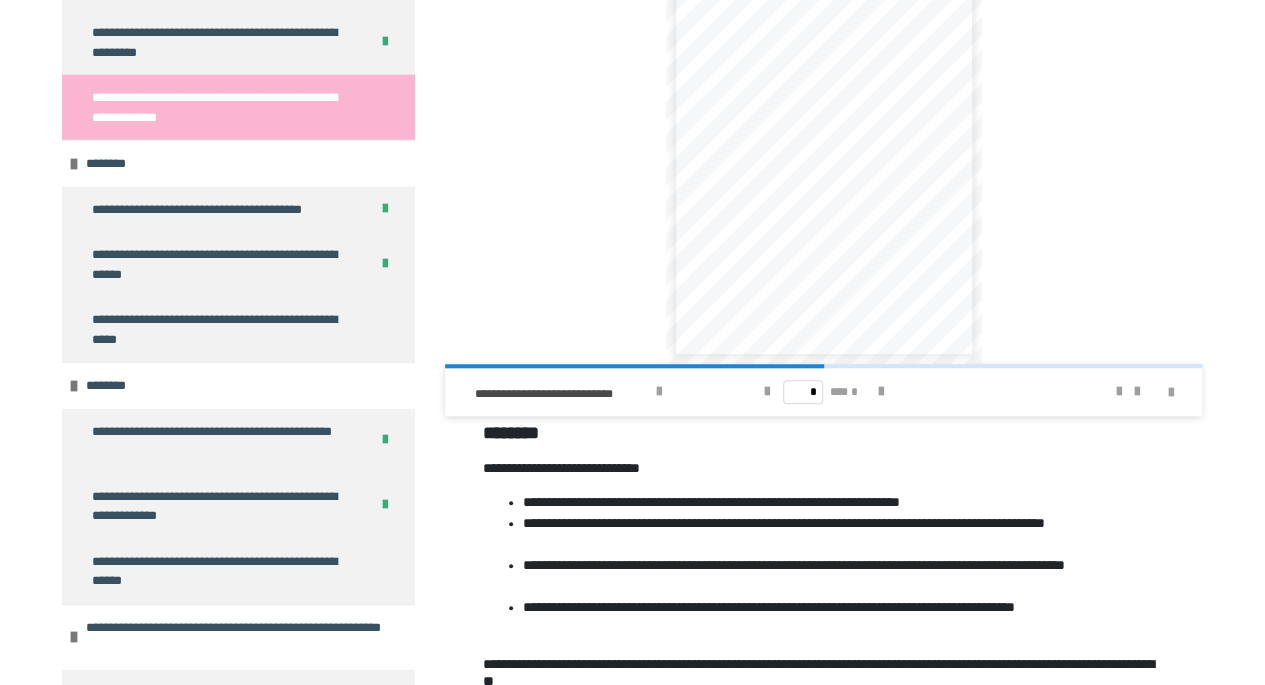 scroll, scrollTop: 638, scrollLeft: 0, axis: vertical 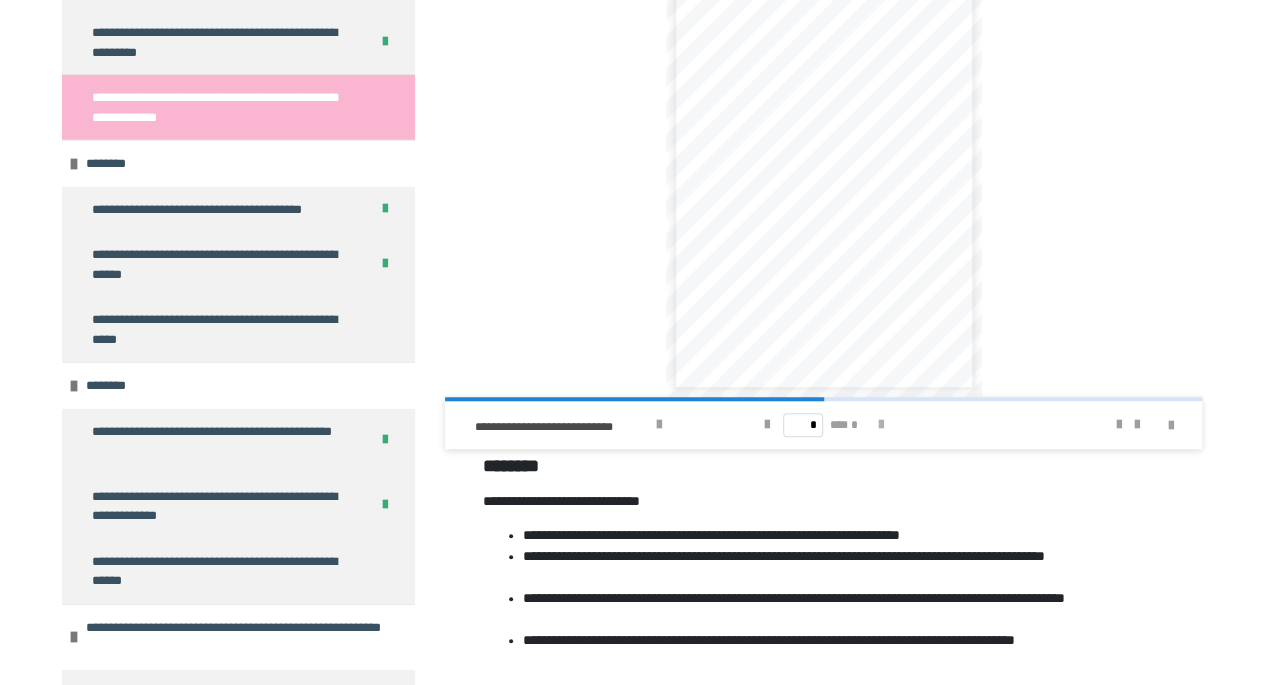 click at bounding box center [880, 425] 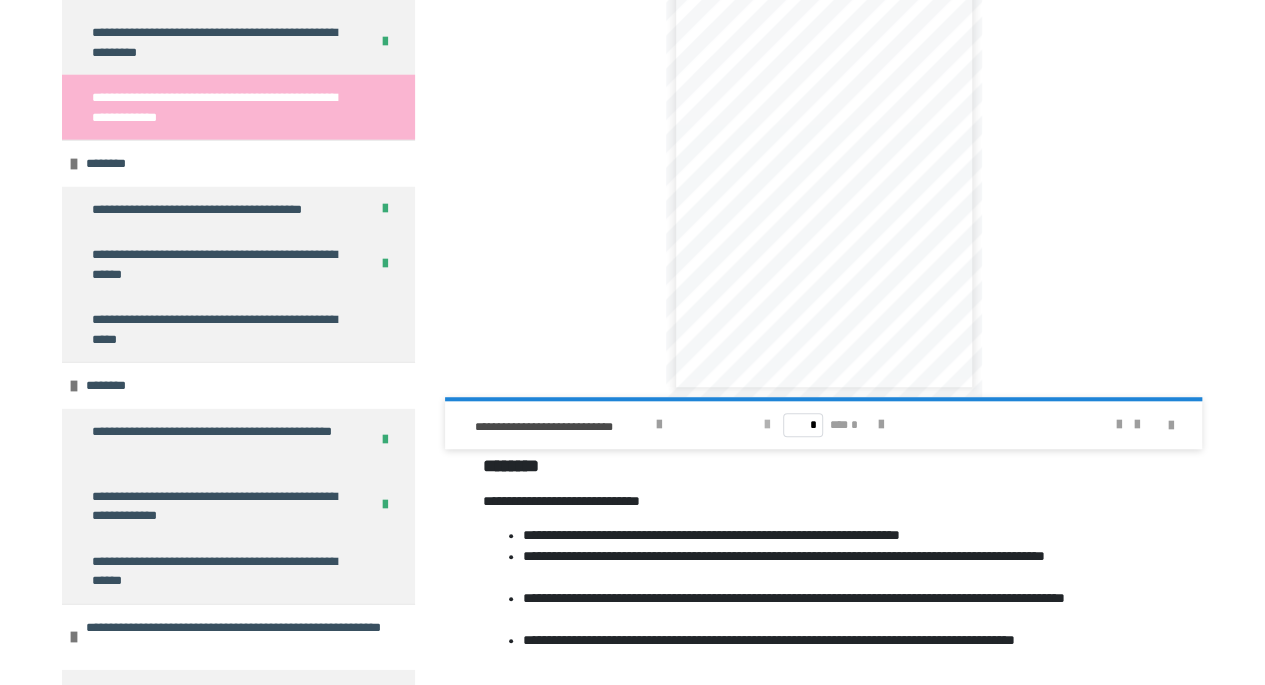 click at bounding box center [767, 425] 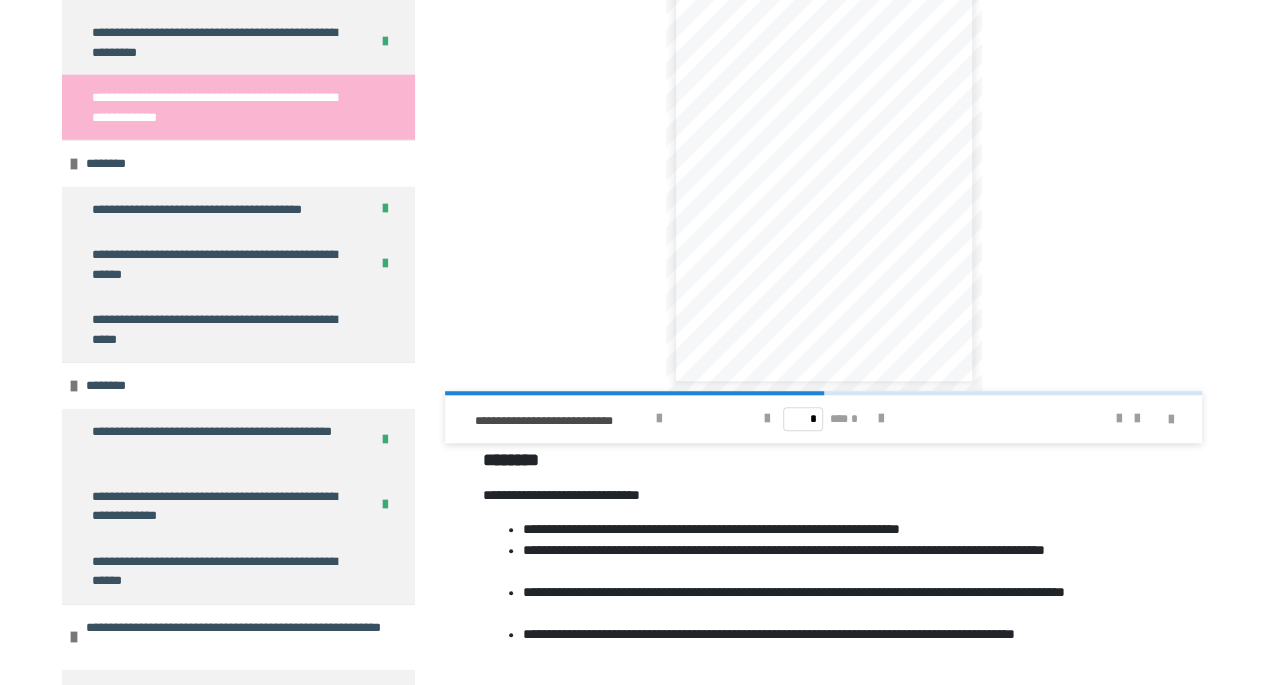 scroll, scrollTop: 646, scrollLeft: 0, axis: vertical 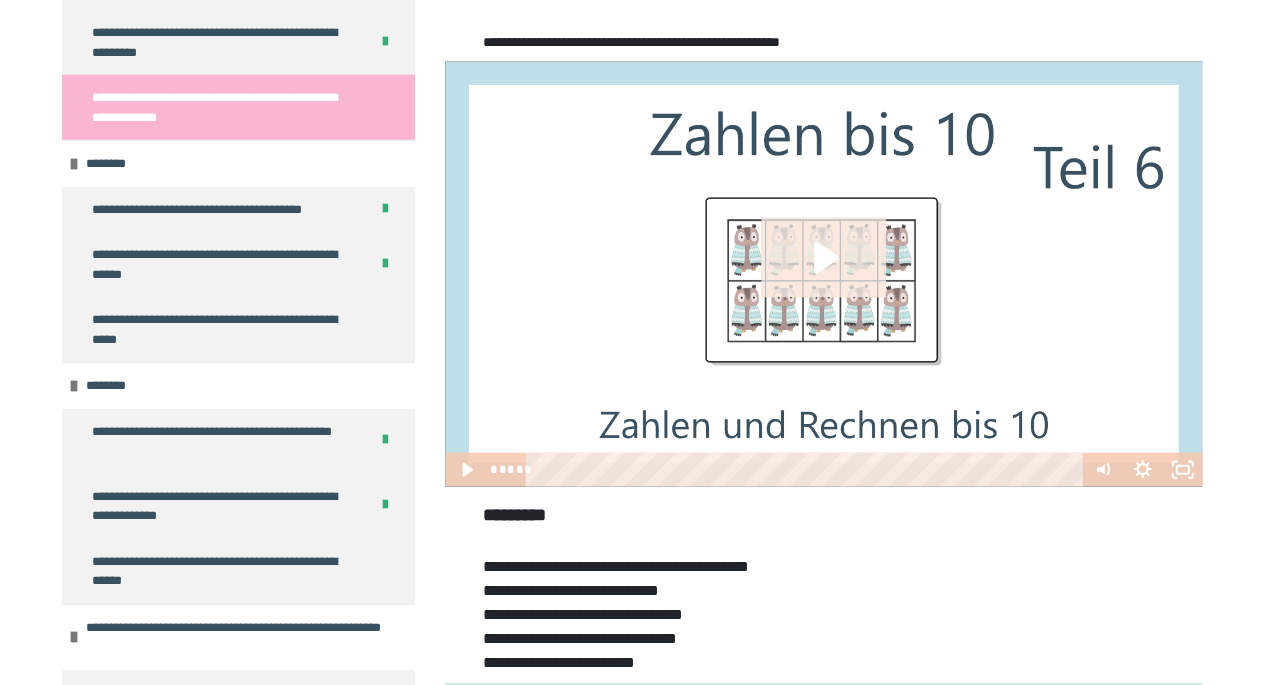 click 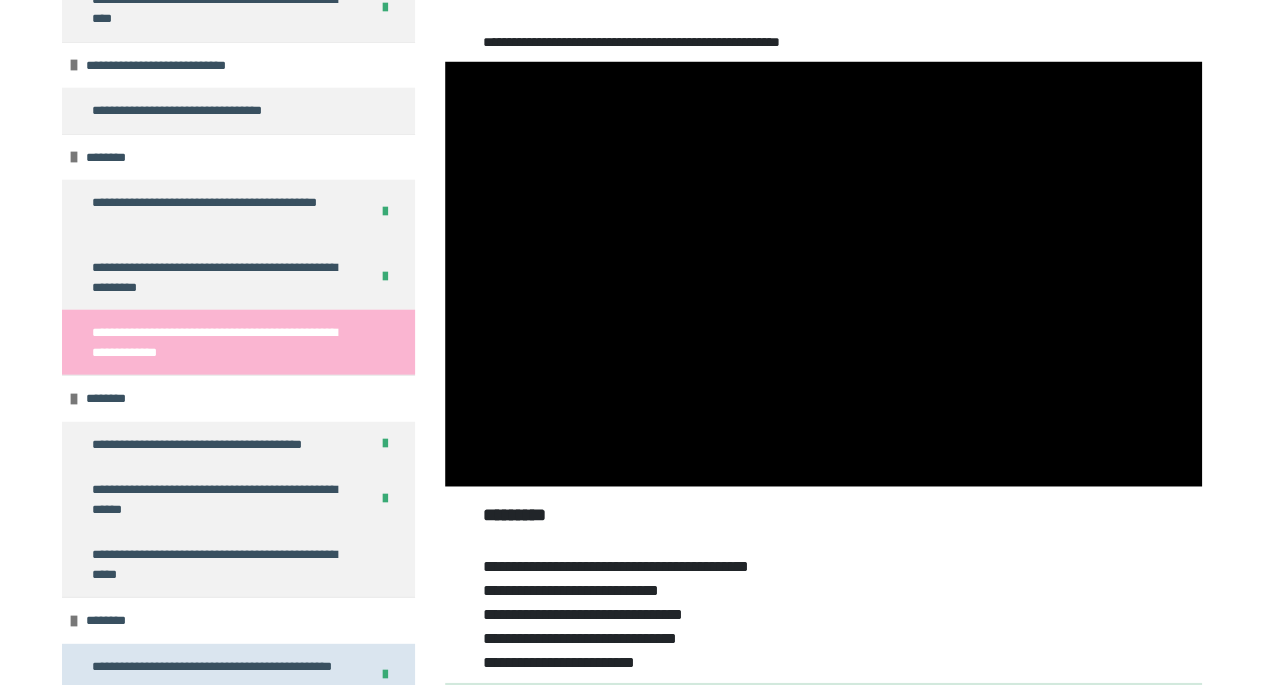 scroll, scrollTop: 2334, scrollLeft: 0, axis: vertical 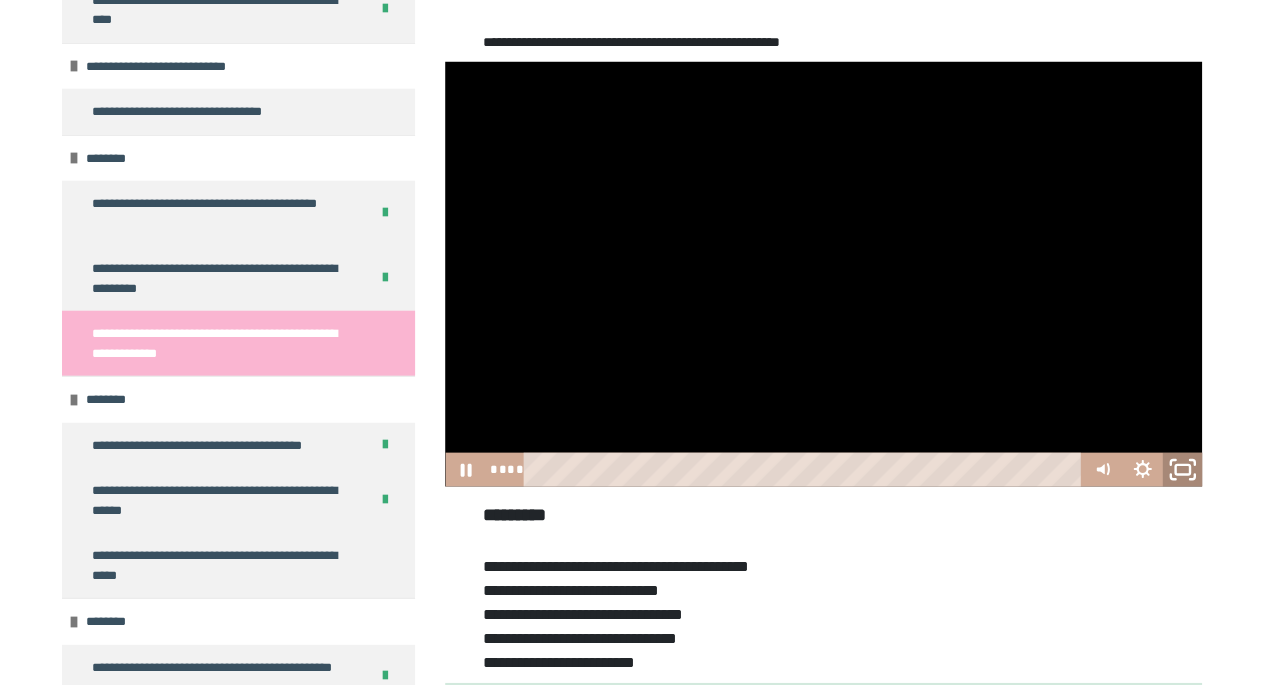 click 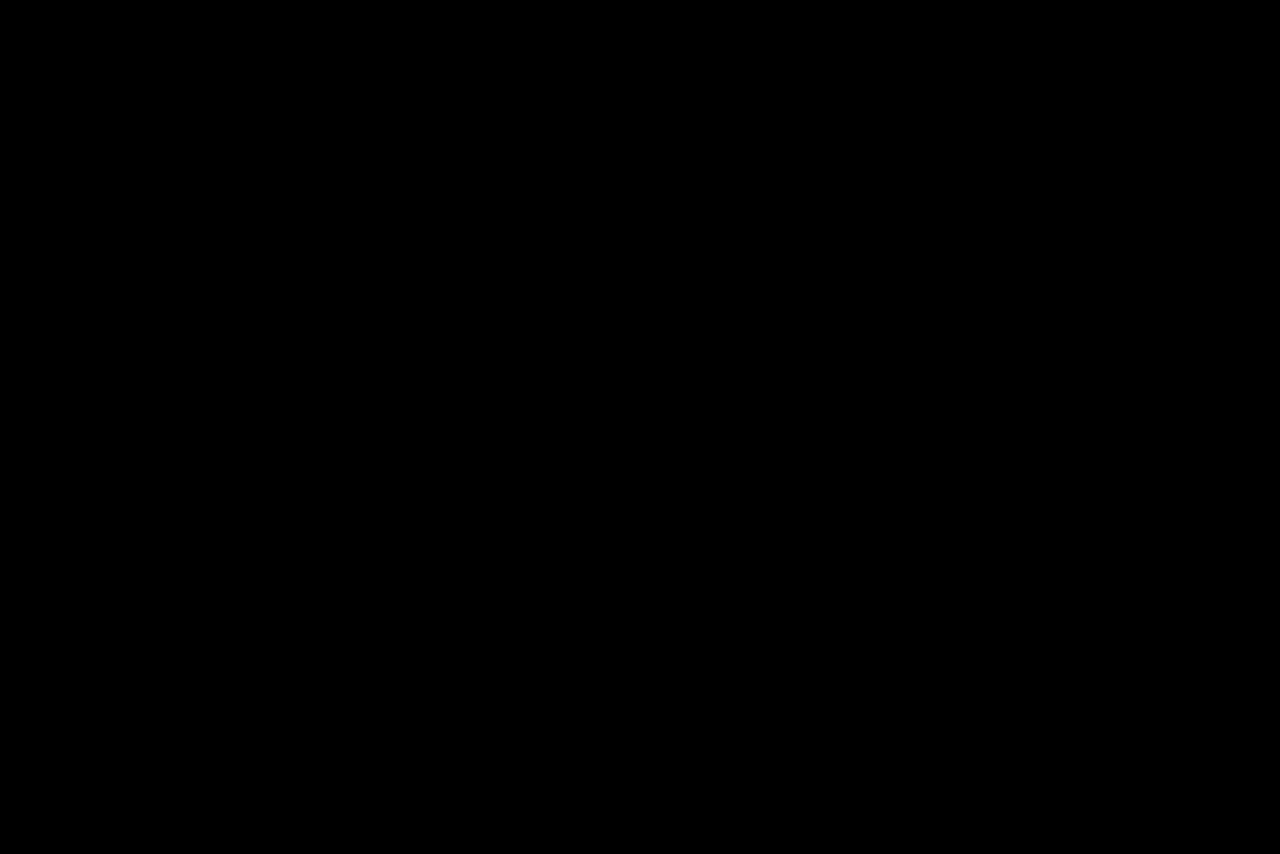 click at bounding box center [640, 427] 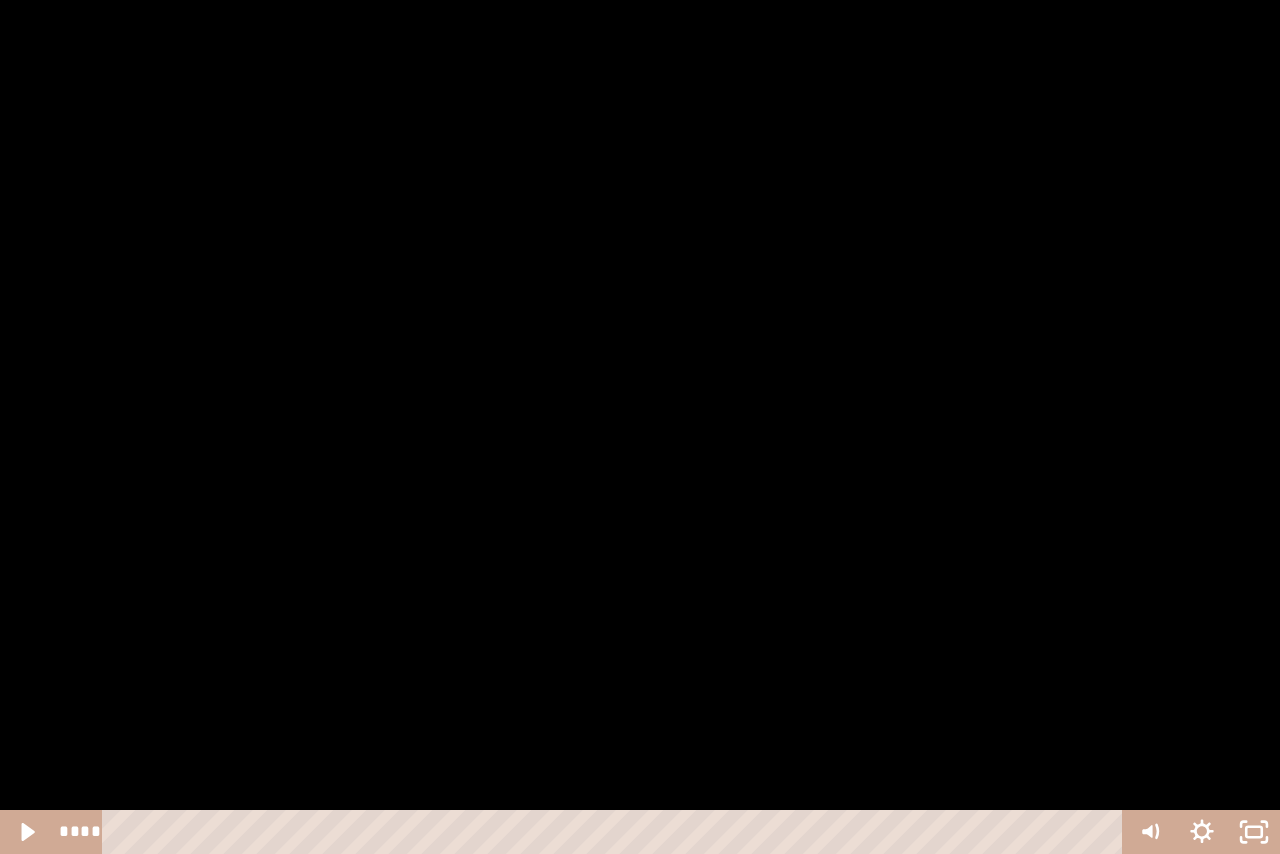 click at bounding box center (640, 427) 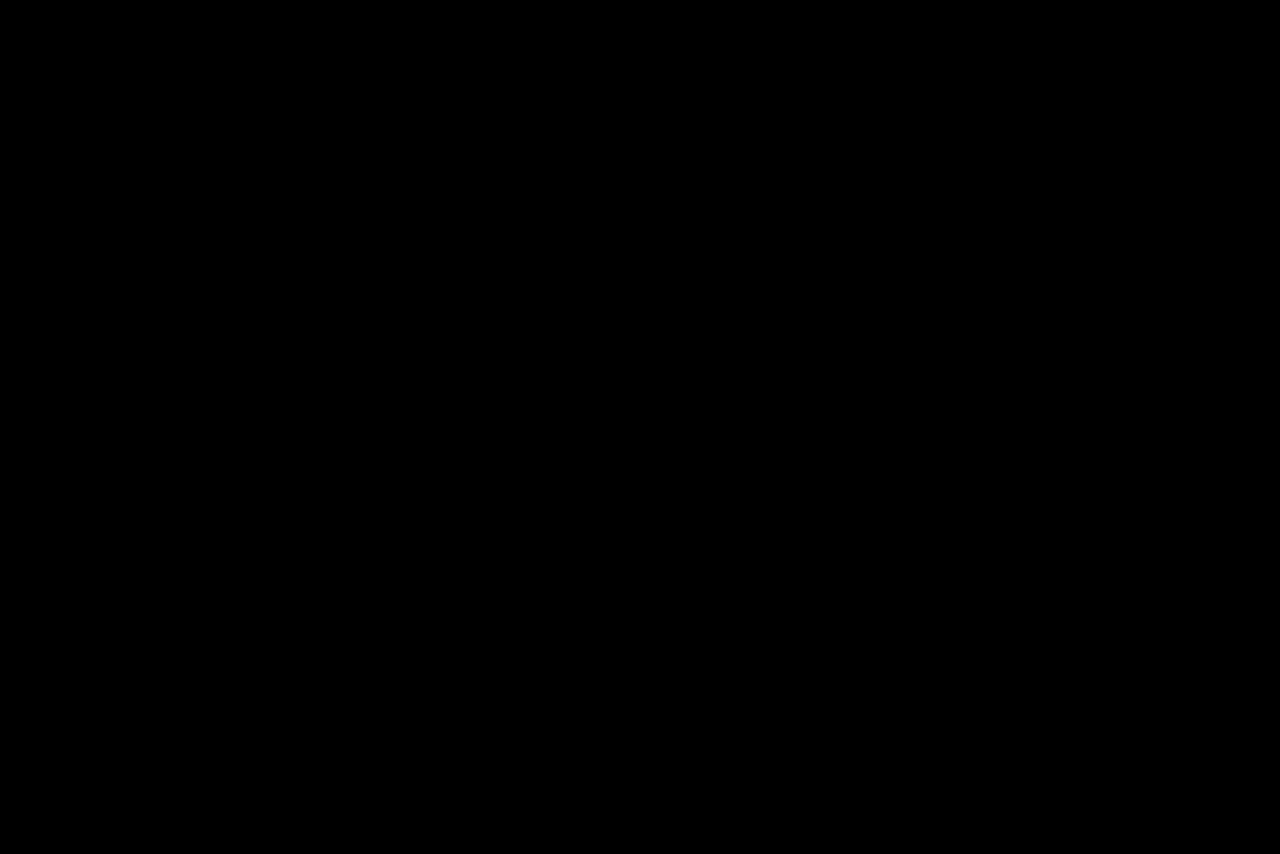 click at bounding box center [640, 427] 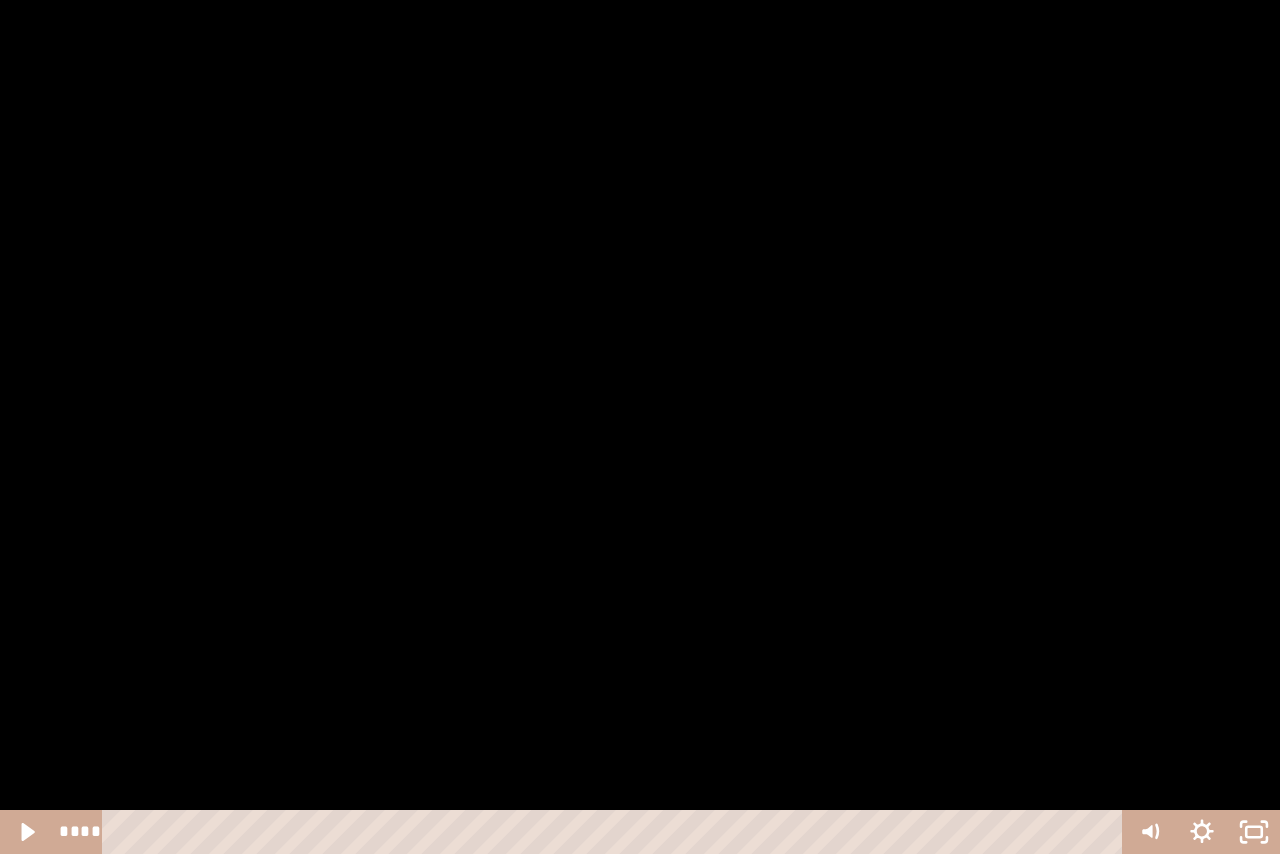 click at bounding box center [640, 427] 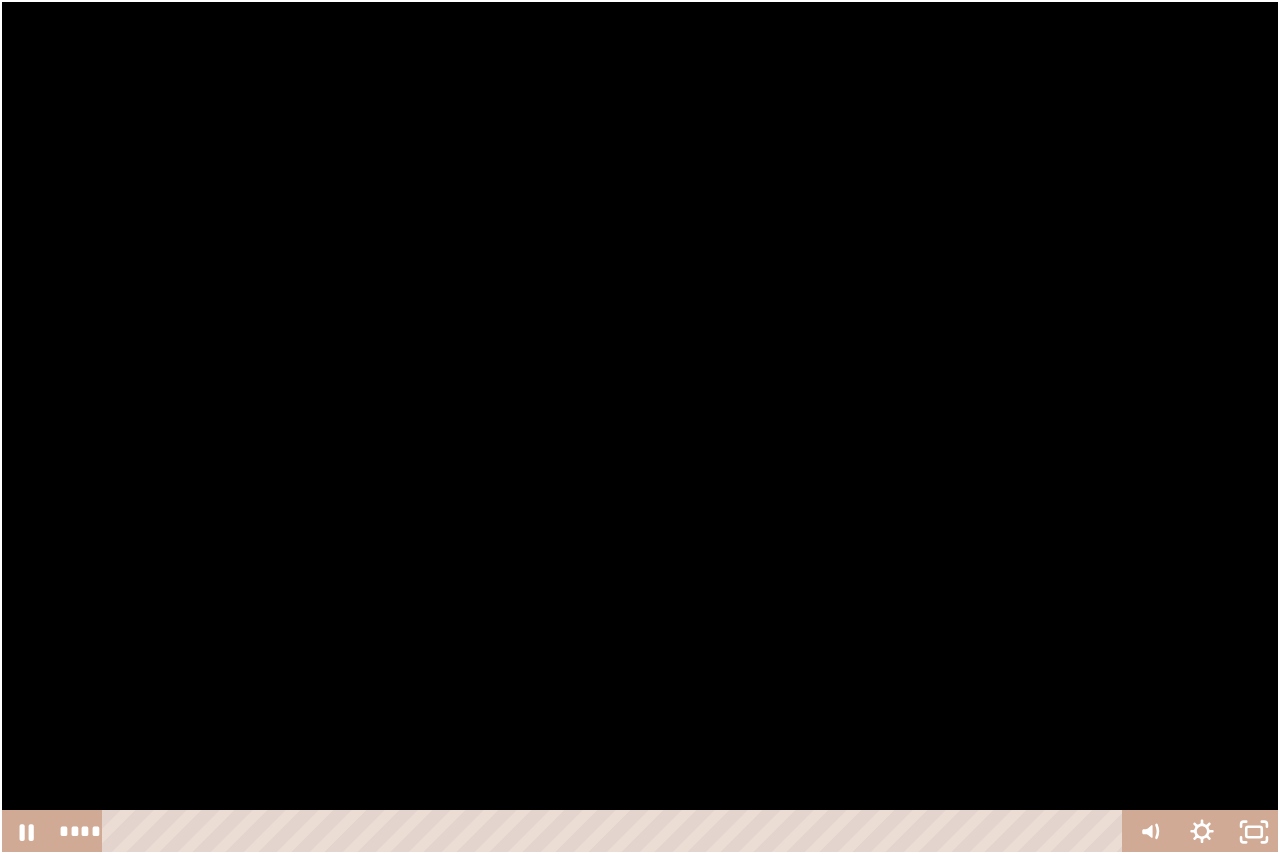 type 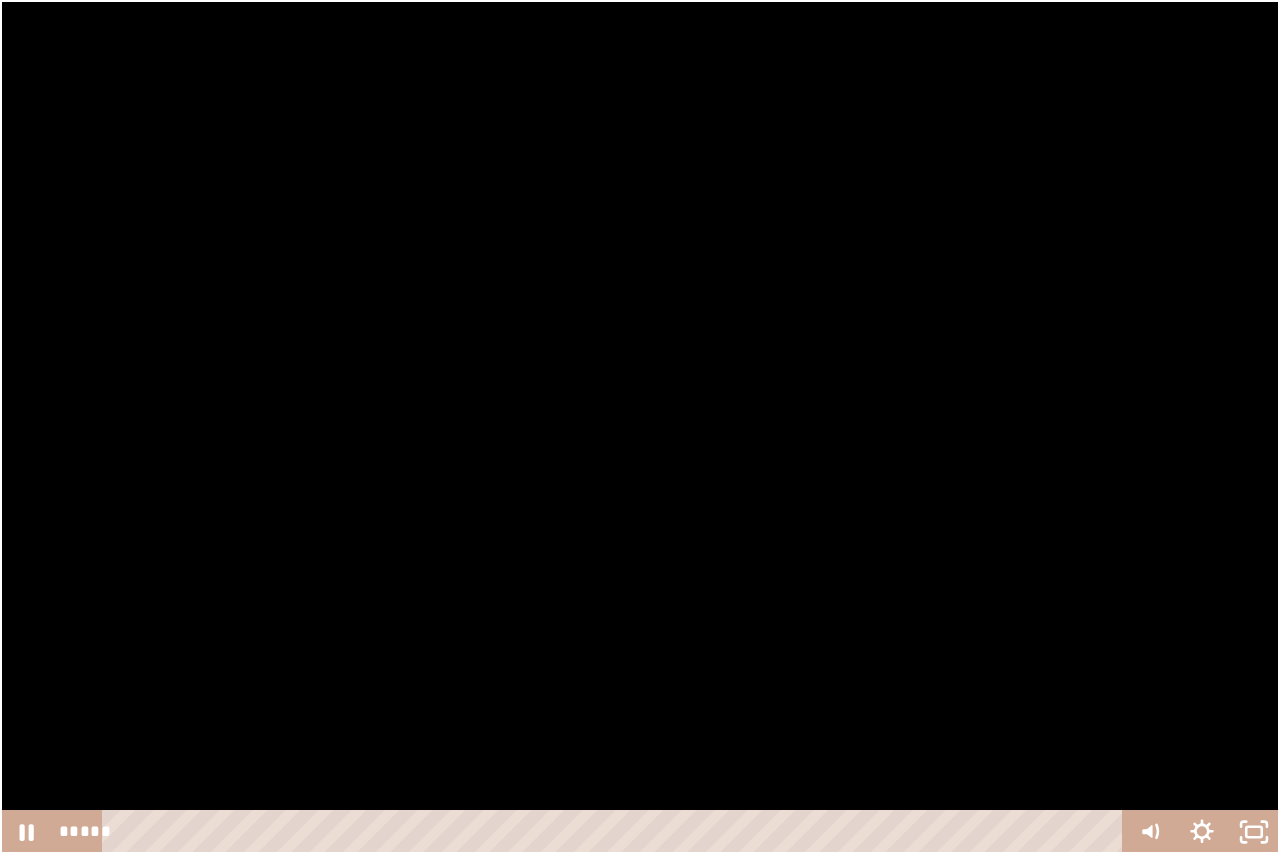 click at bounding box center (640, 427) 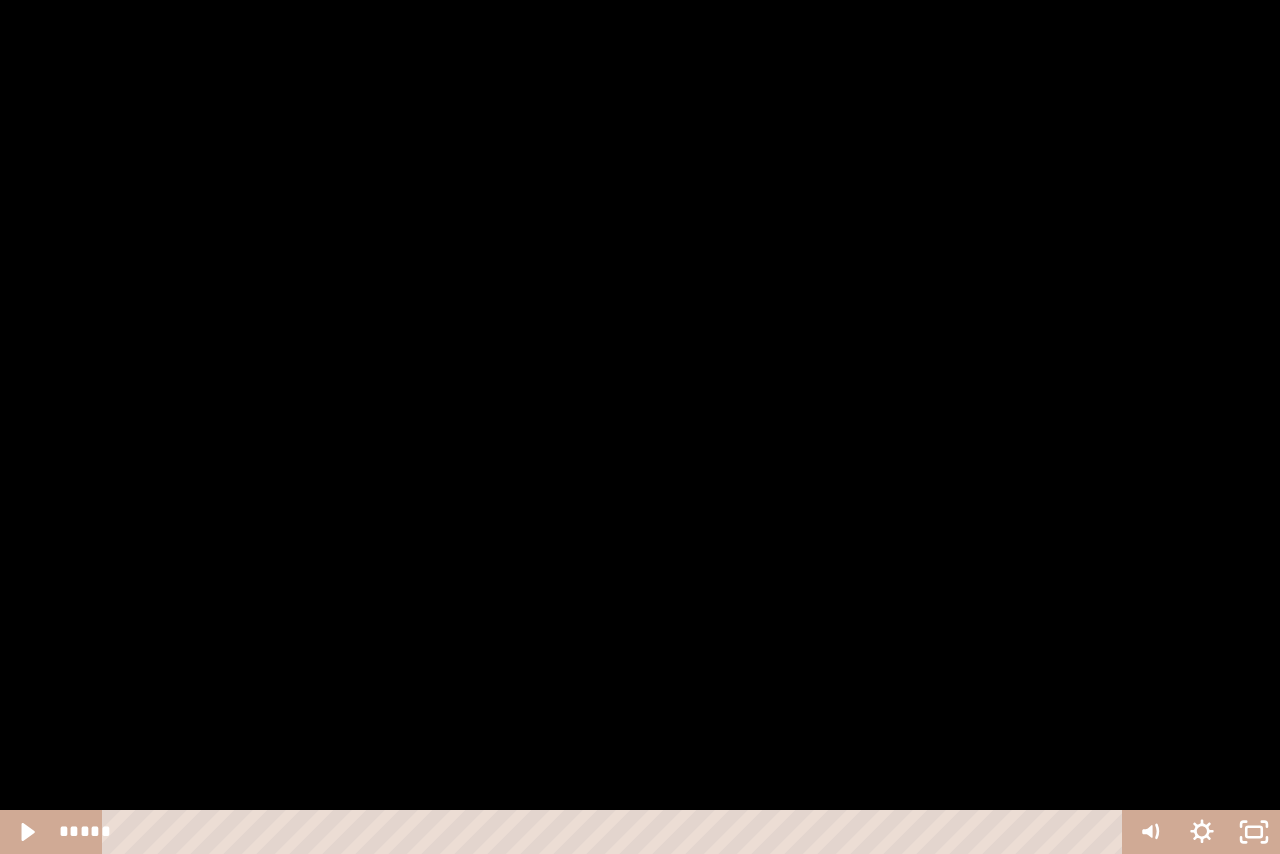 click at bounding box center [640, 427] 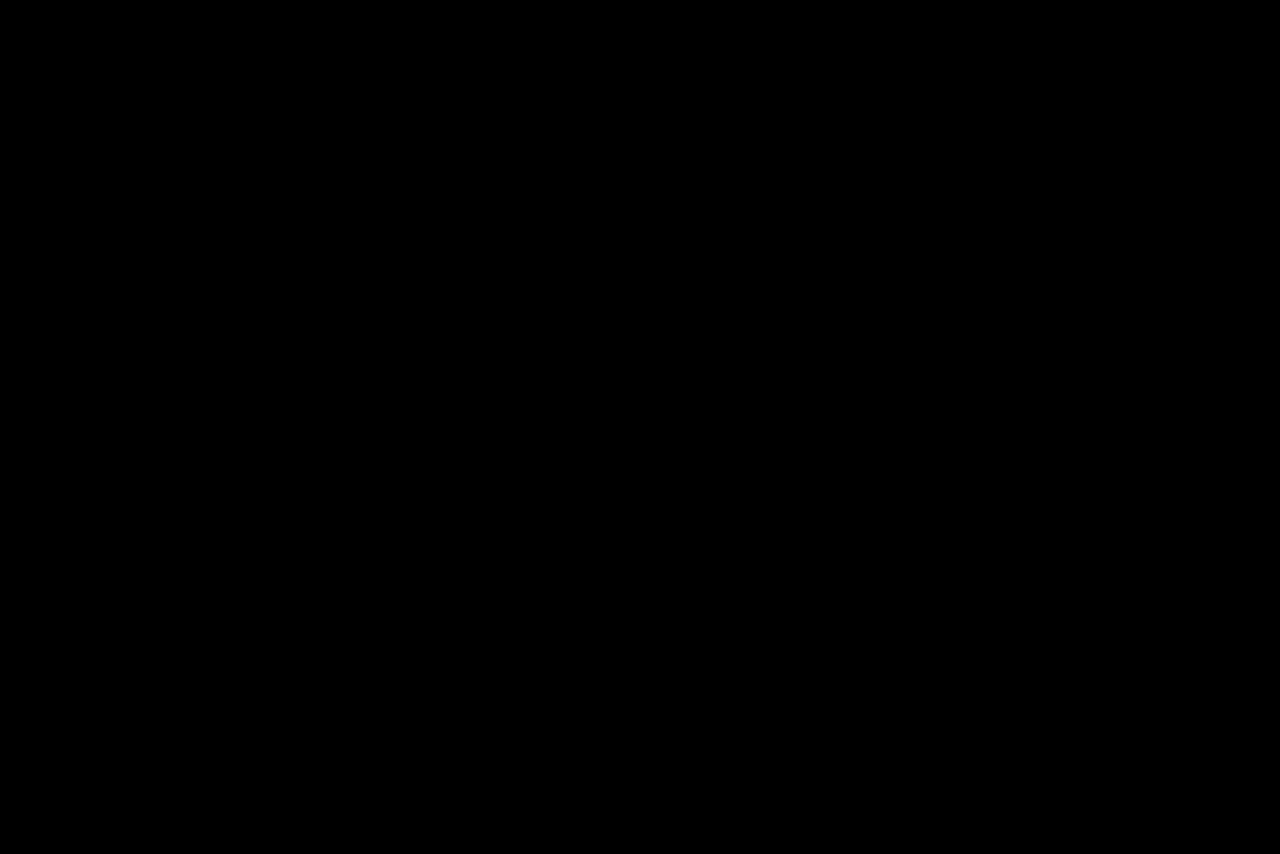 click at bounding box center [640, 427] 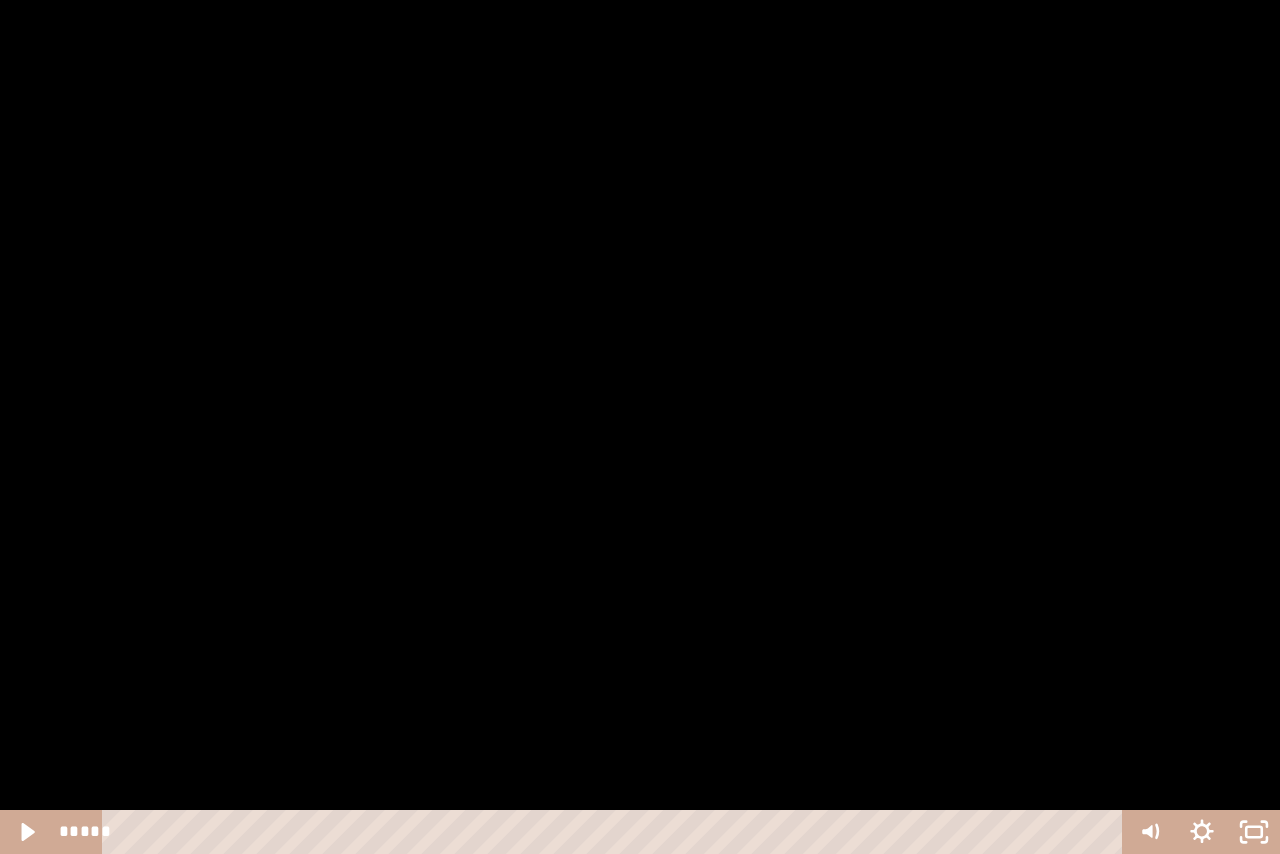 click at bounding box center (640, 427) 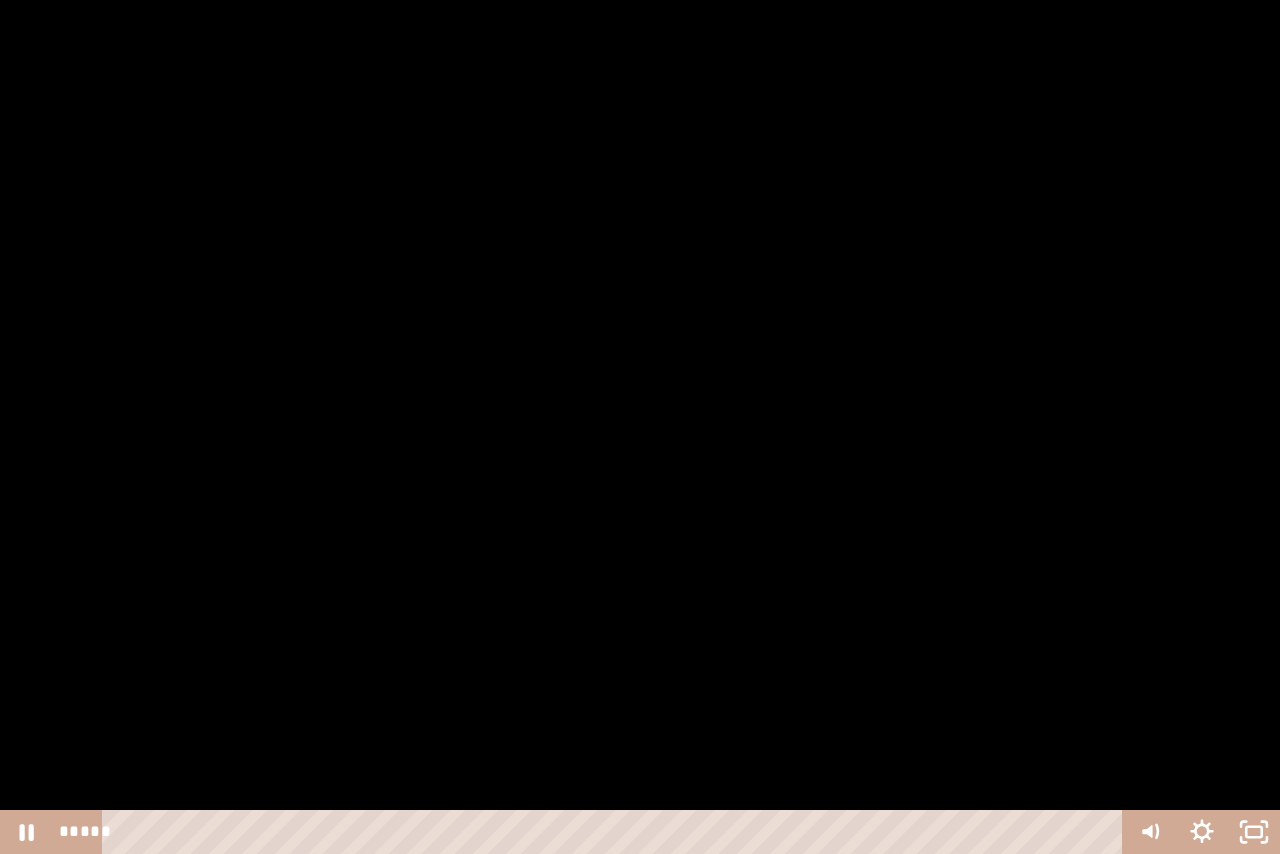 click at bounding box center (640, 427) 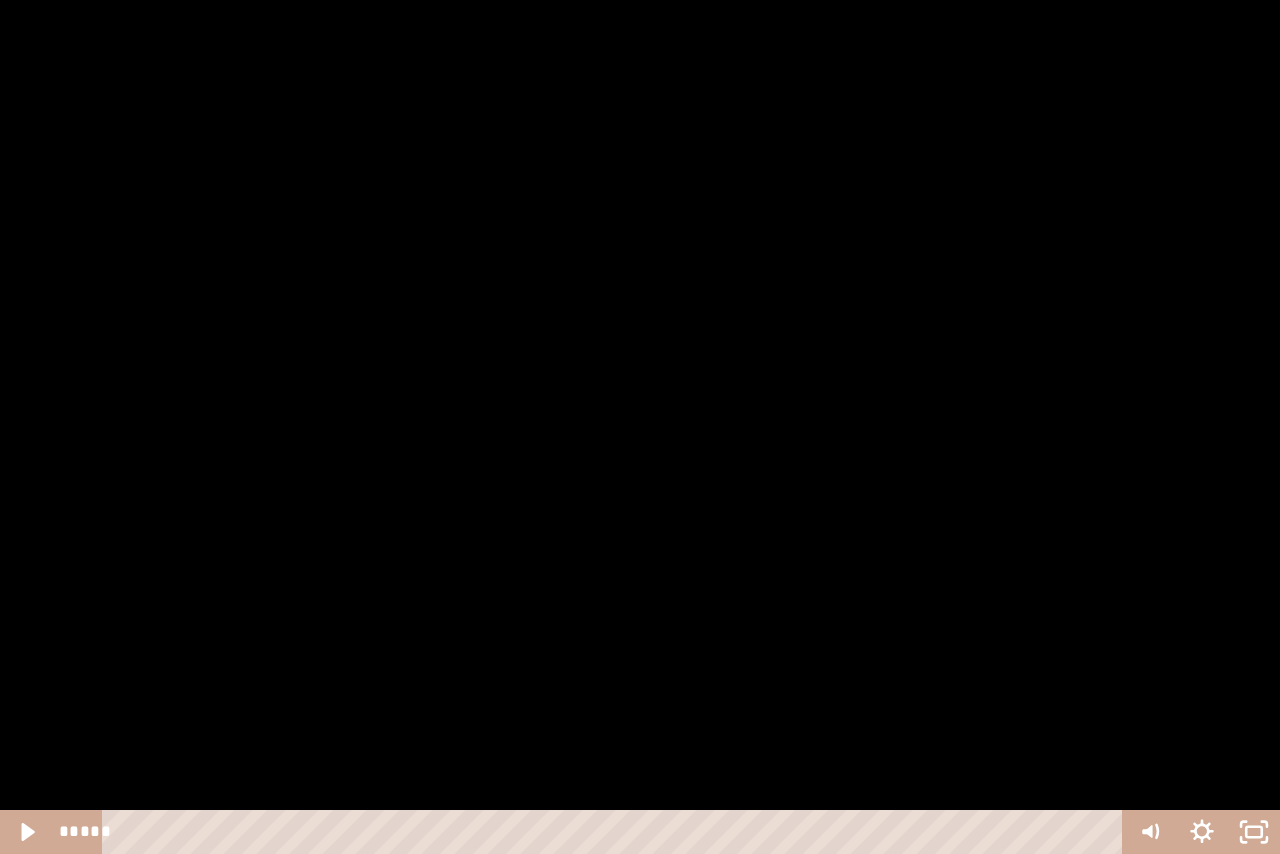 click at bounding box center (640, 427) 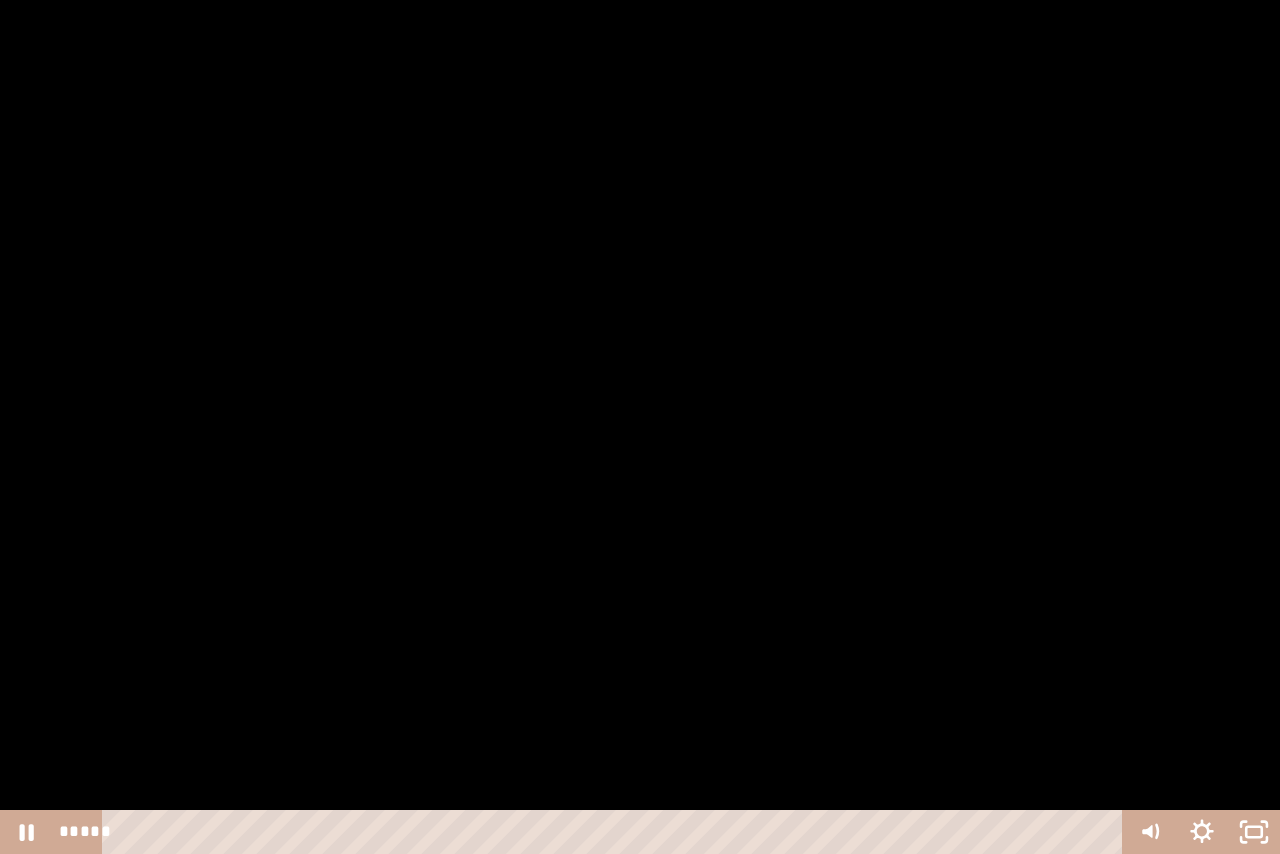 click at bounding box center (640, 427) 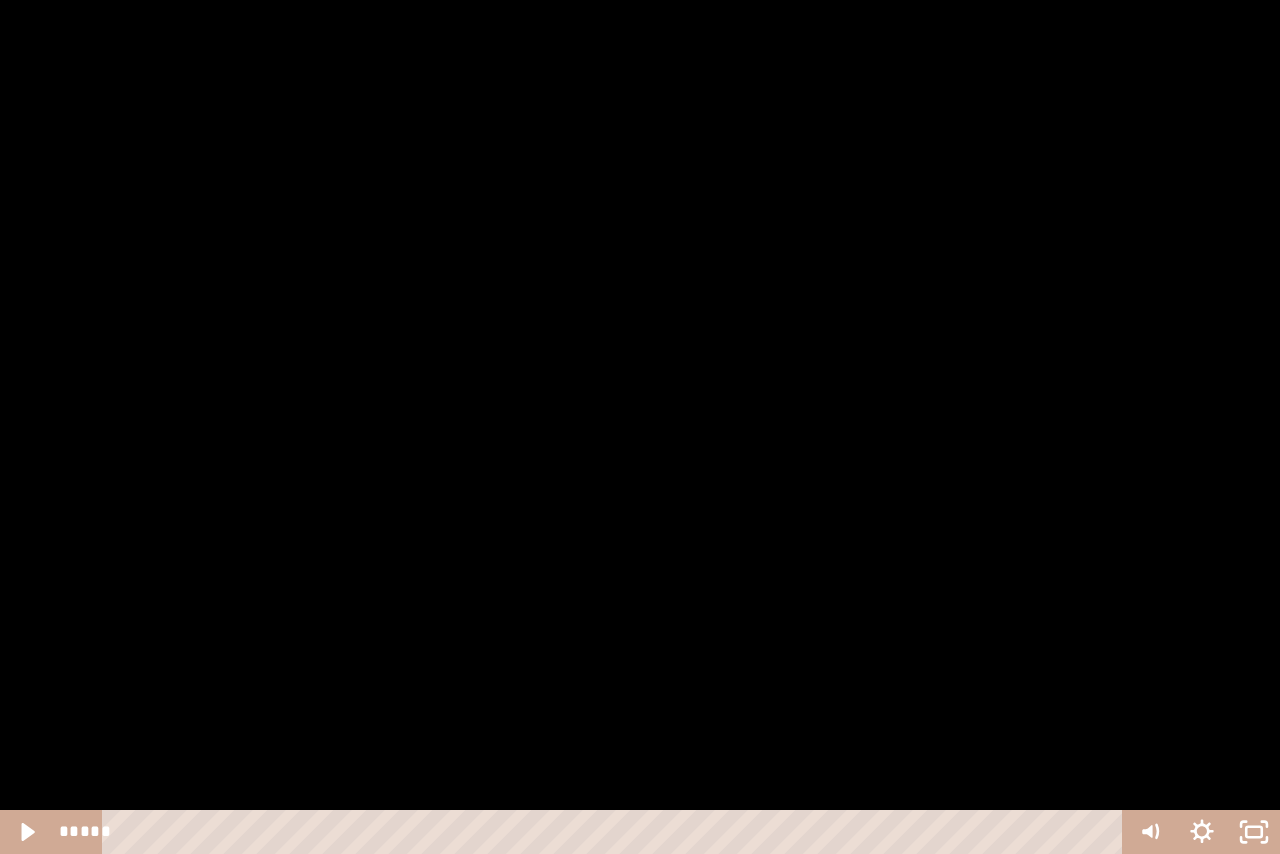 click at bounding box center [640, 427] 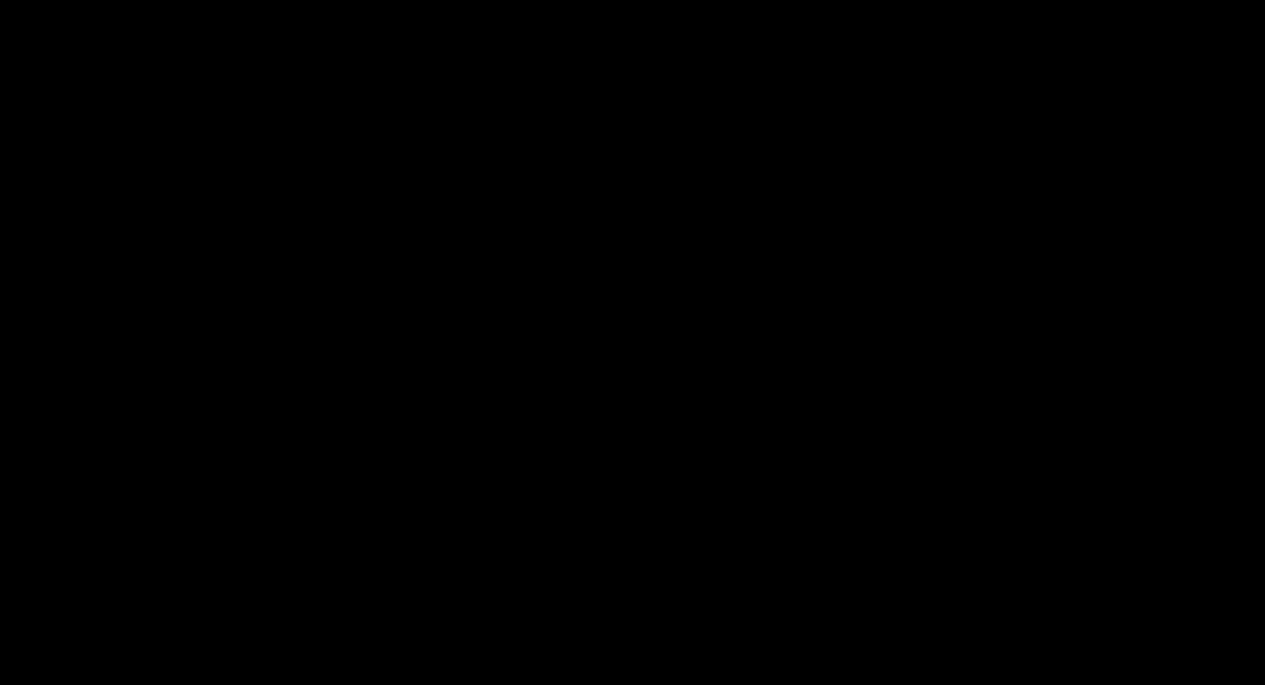 scroll, scrollTop: 2556, scrollLeft: 0, axis: vertical 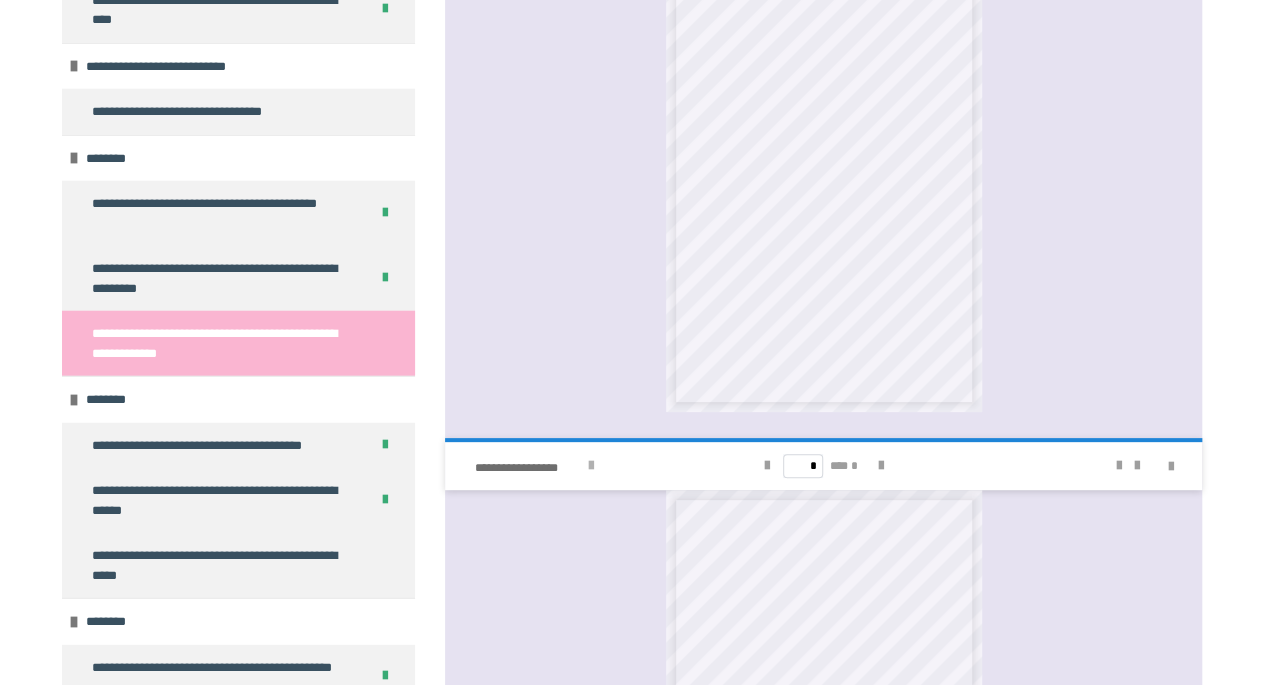 drag, startPoint x: 848, startPoint y: 331, endPoint x: 554, endPoint y: 531, distance: 355.5784 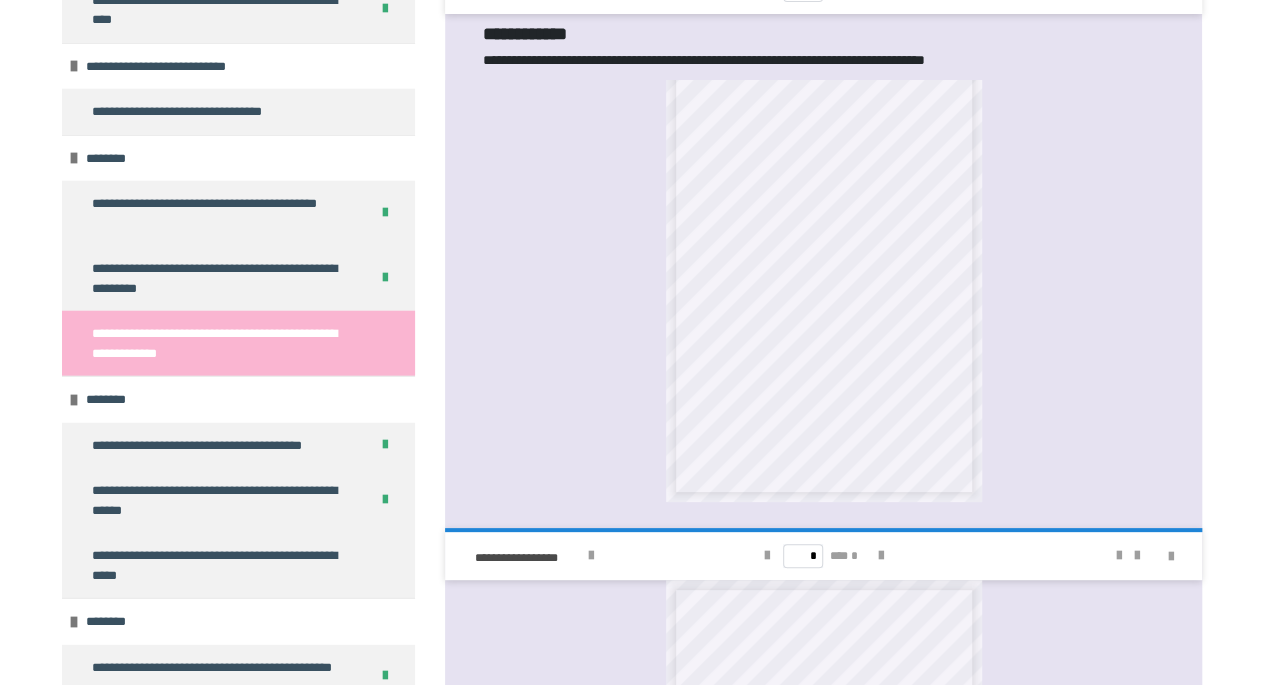scroll, scrollTop: 3763, scrollLeft: 0, axis: vertical 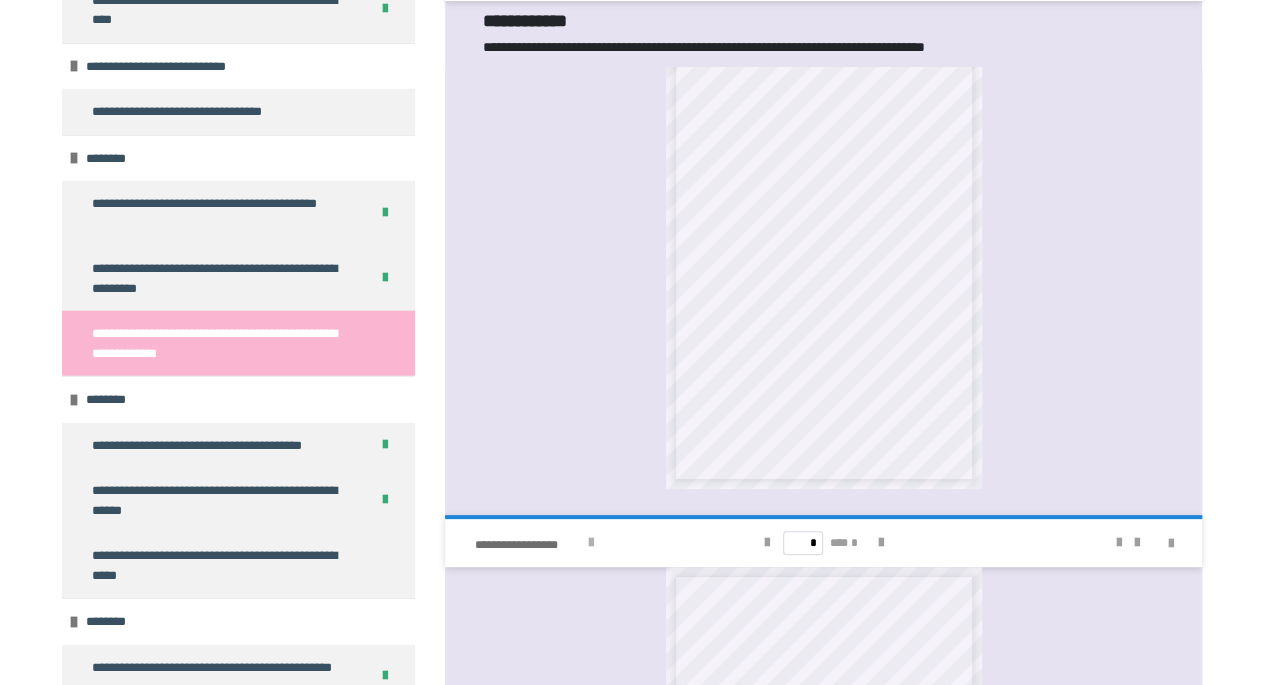 click on "**********" at bounding box center (528, 545) 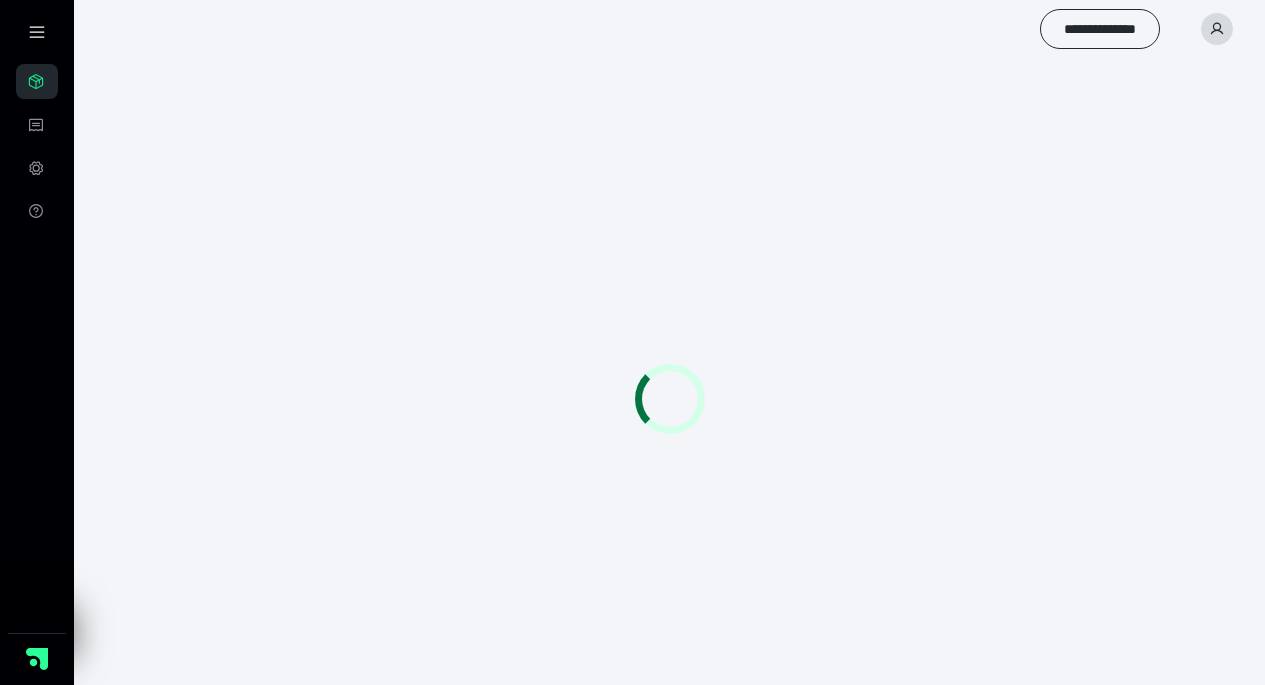 scroll, scrollTop: 0, scrollLeft: 0, axis: both 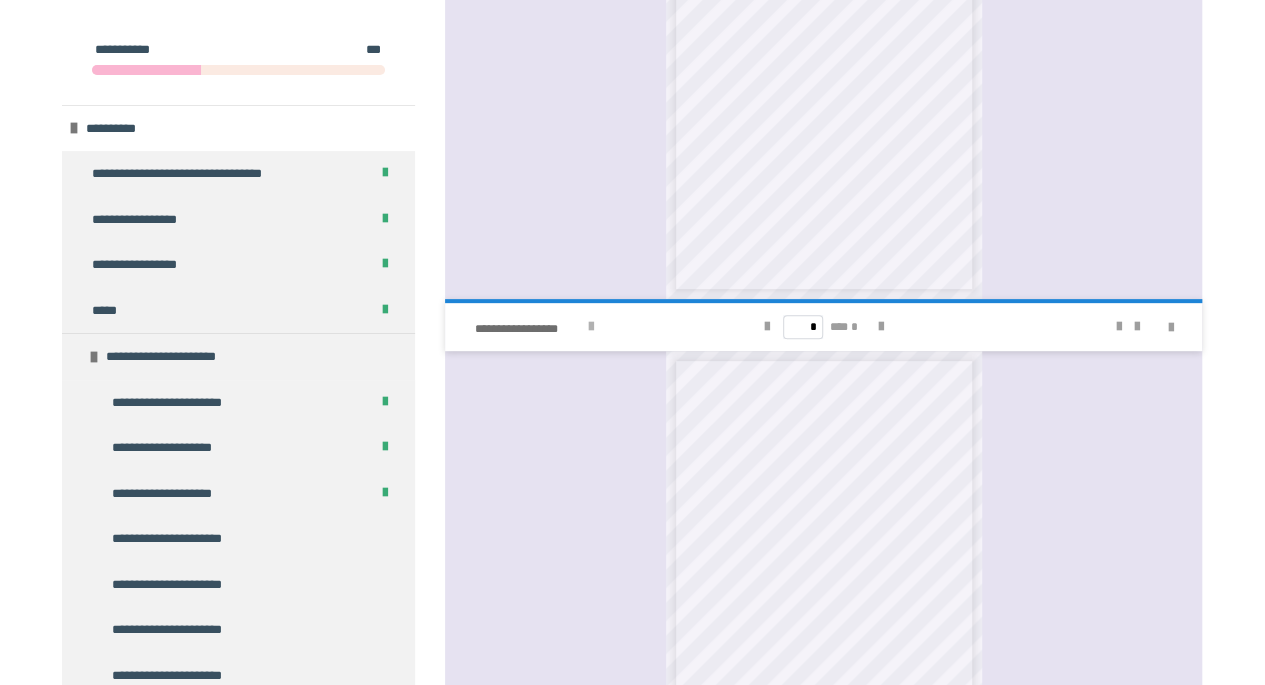 click on "**********" at bounding box center (528, 329) 